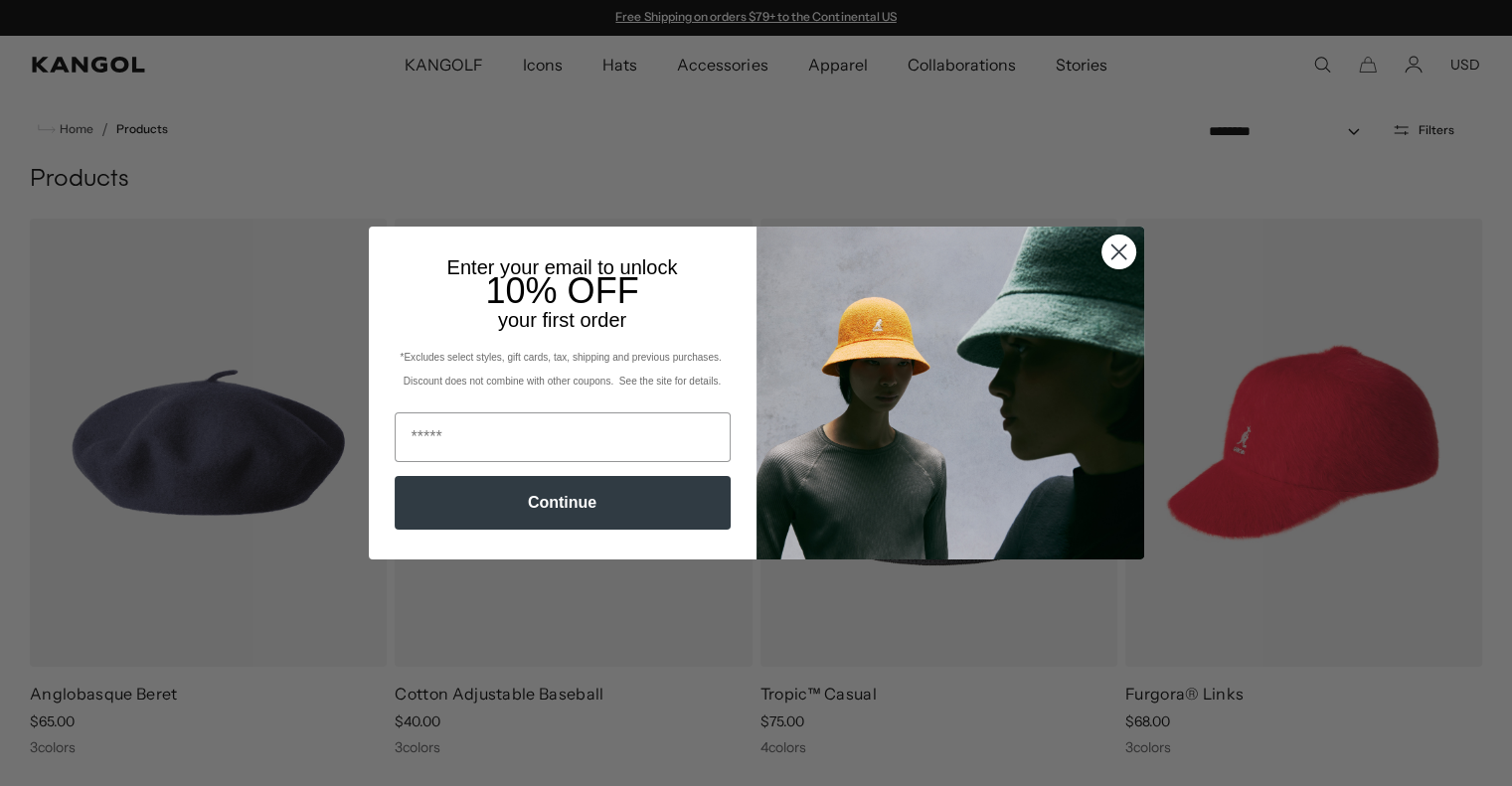scroll, scrollTop: 0, scrollLeft: 0, axis: both 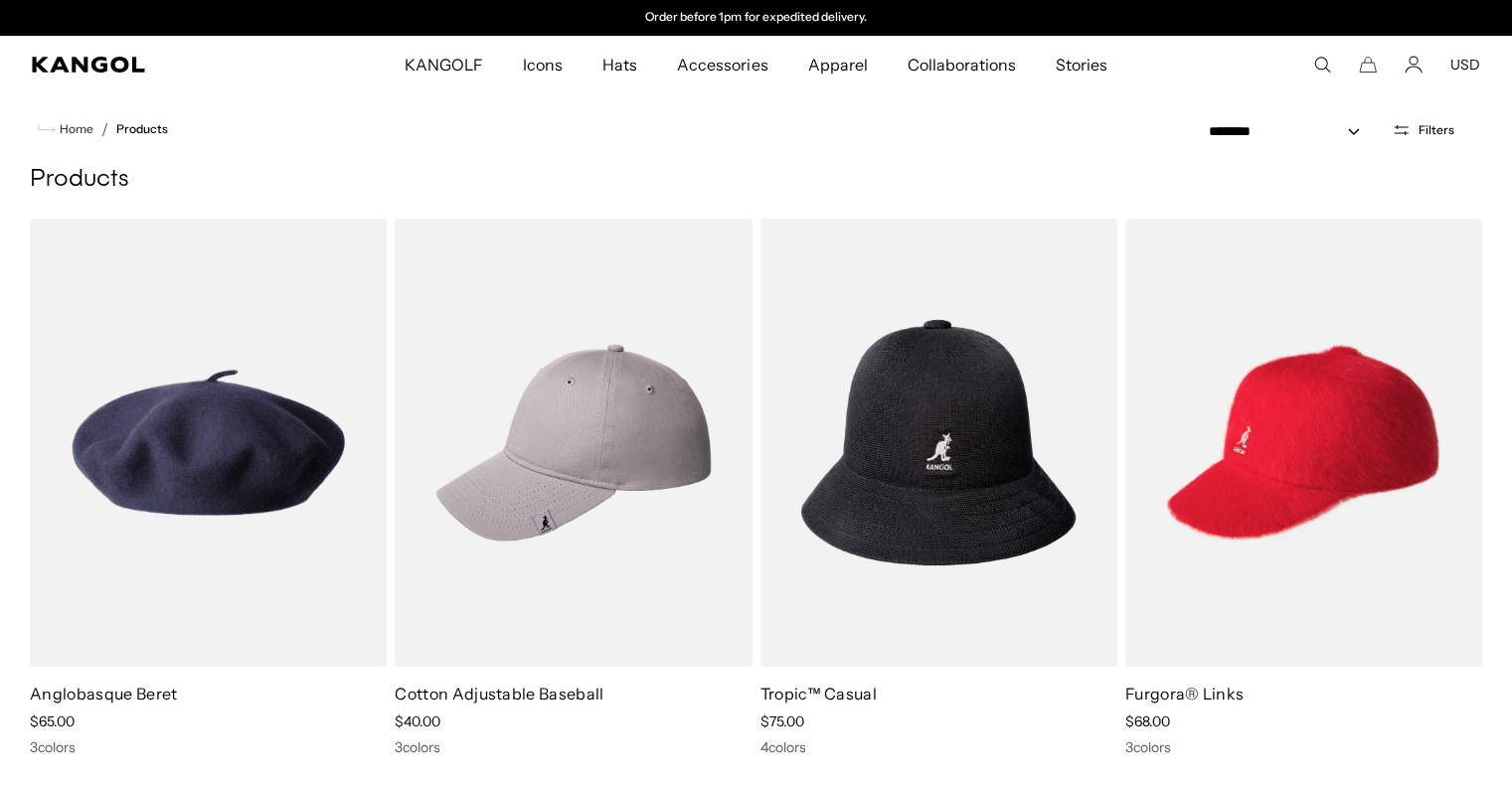 click on "Search here
USD
USD
EUR" at bounding box center [1363, 65] 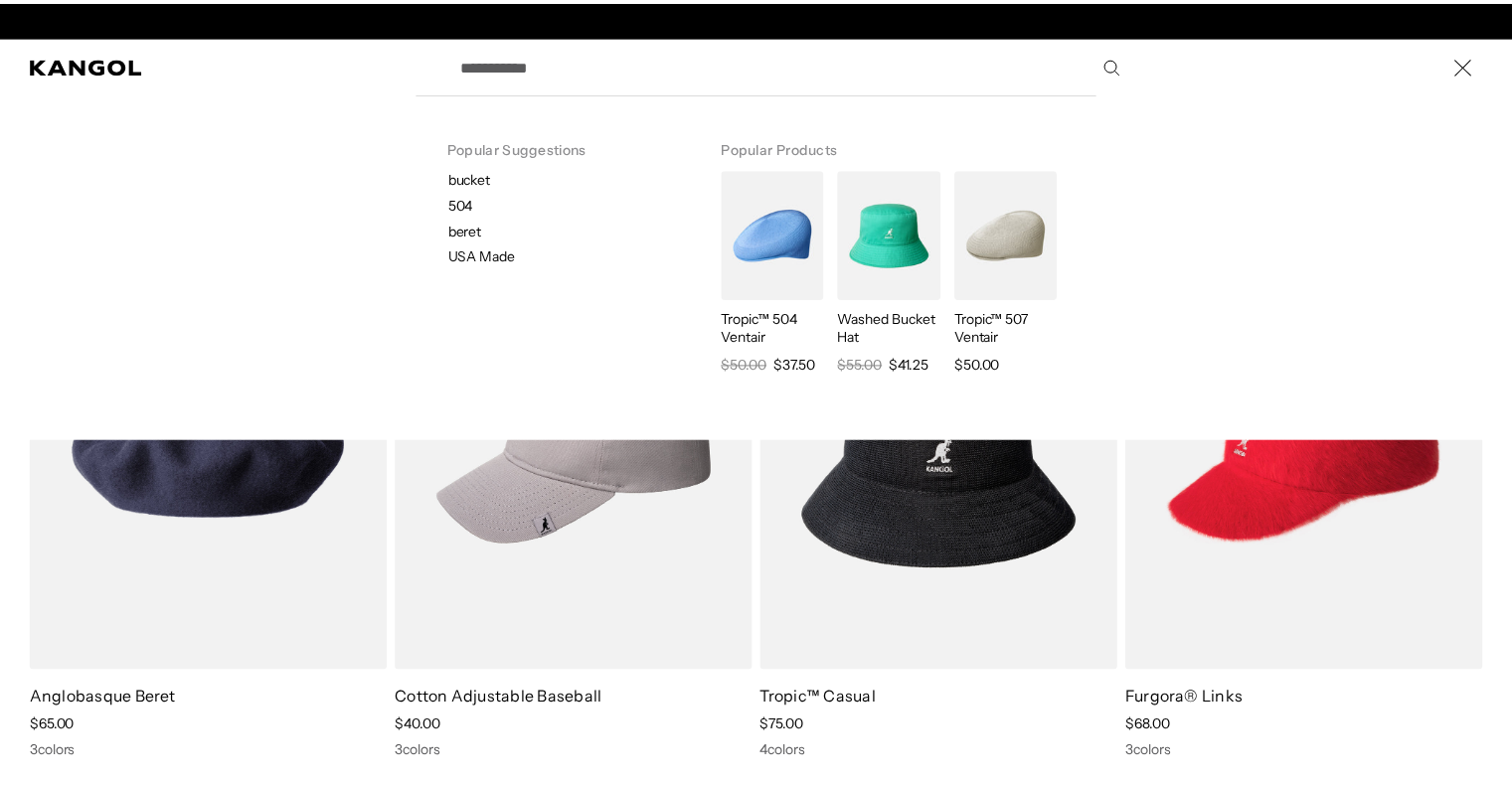 scroll, scrollTop: 0, scrollLeft: 0, axis: both 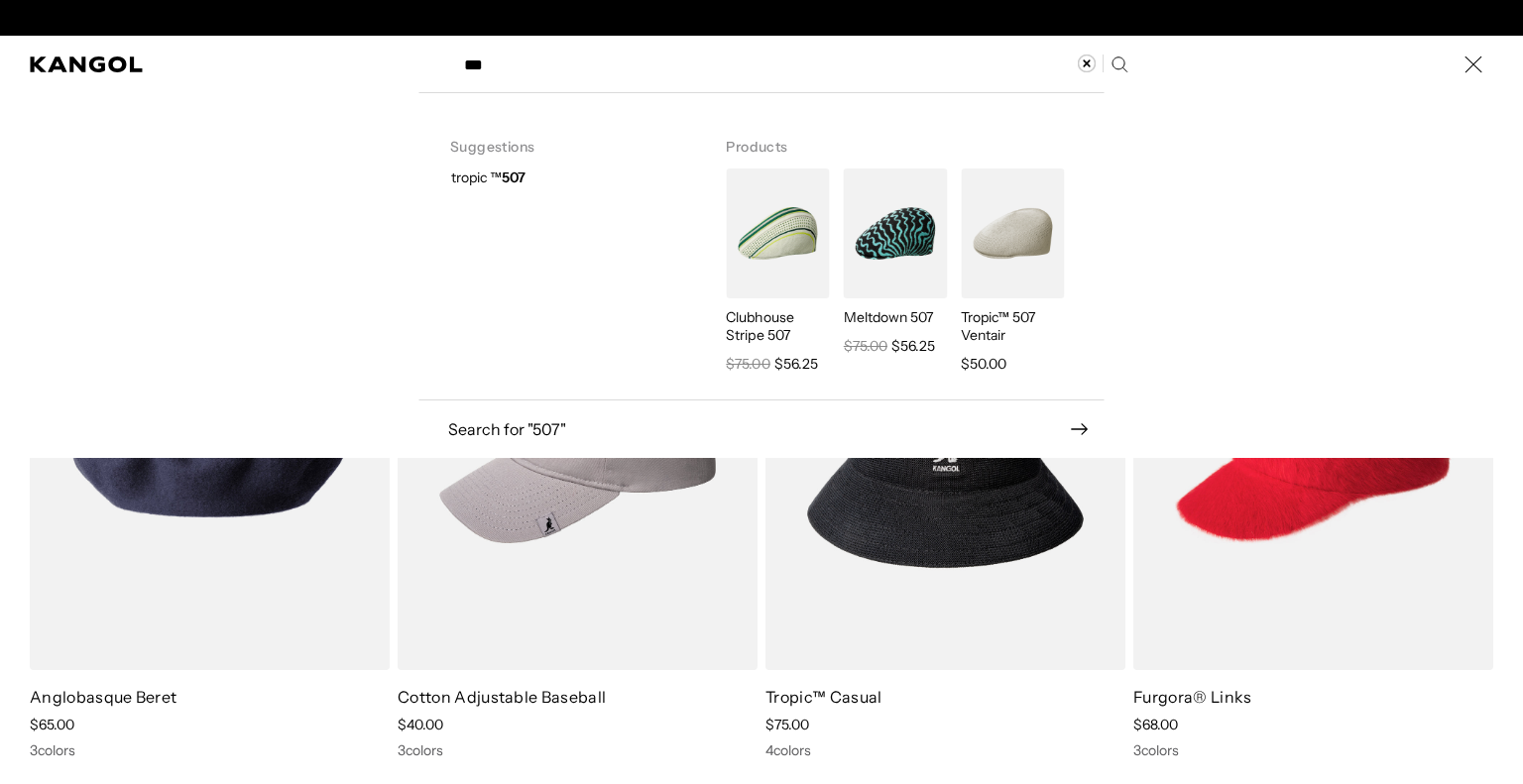 type on "***" 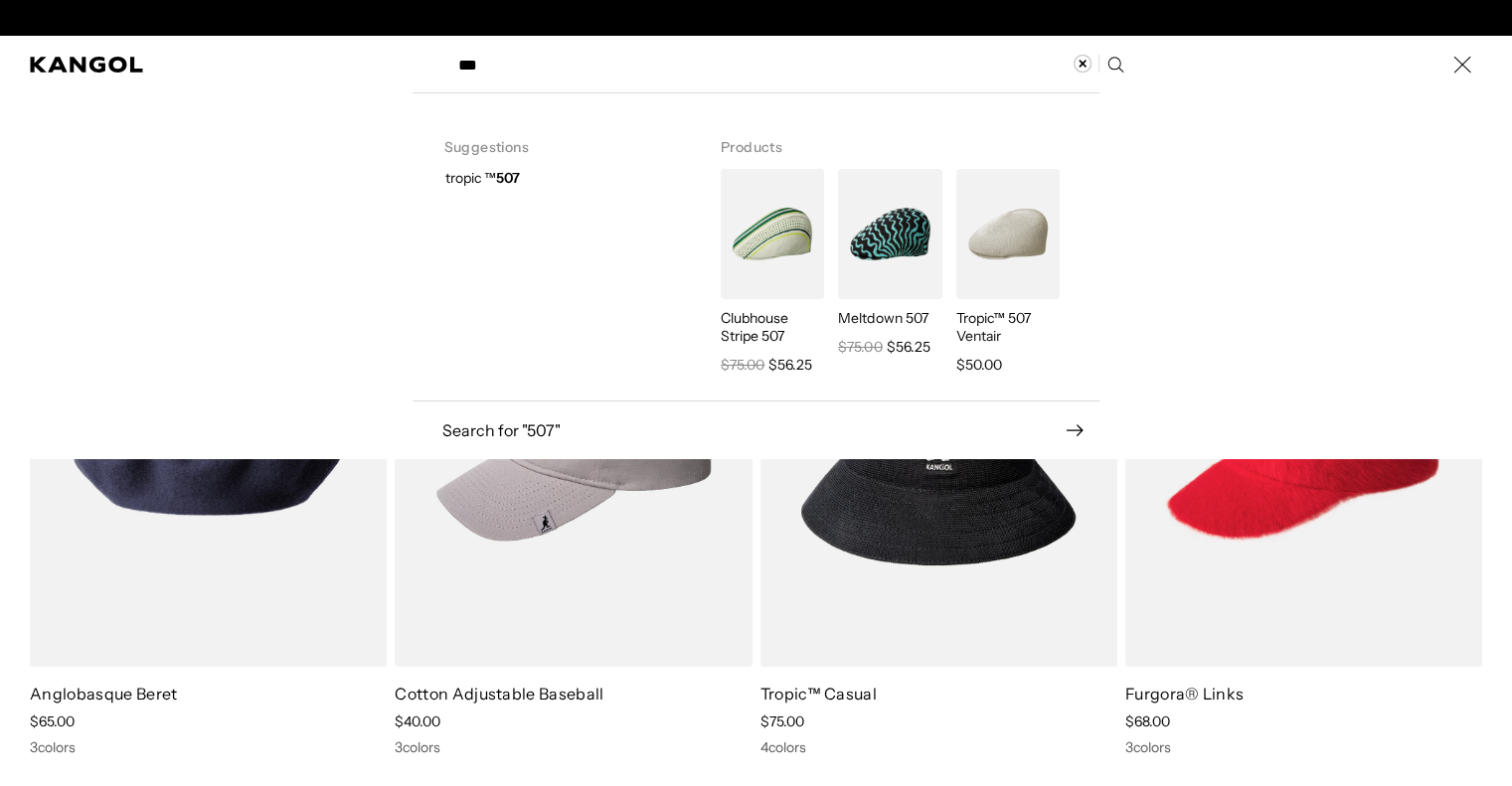 scroll, scrollTop: 0, scrollLeft: 410, axis: horizontal 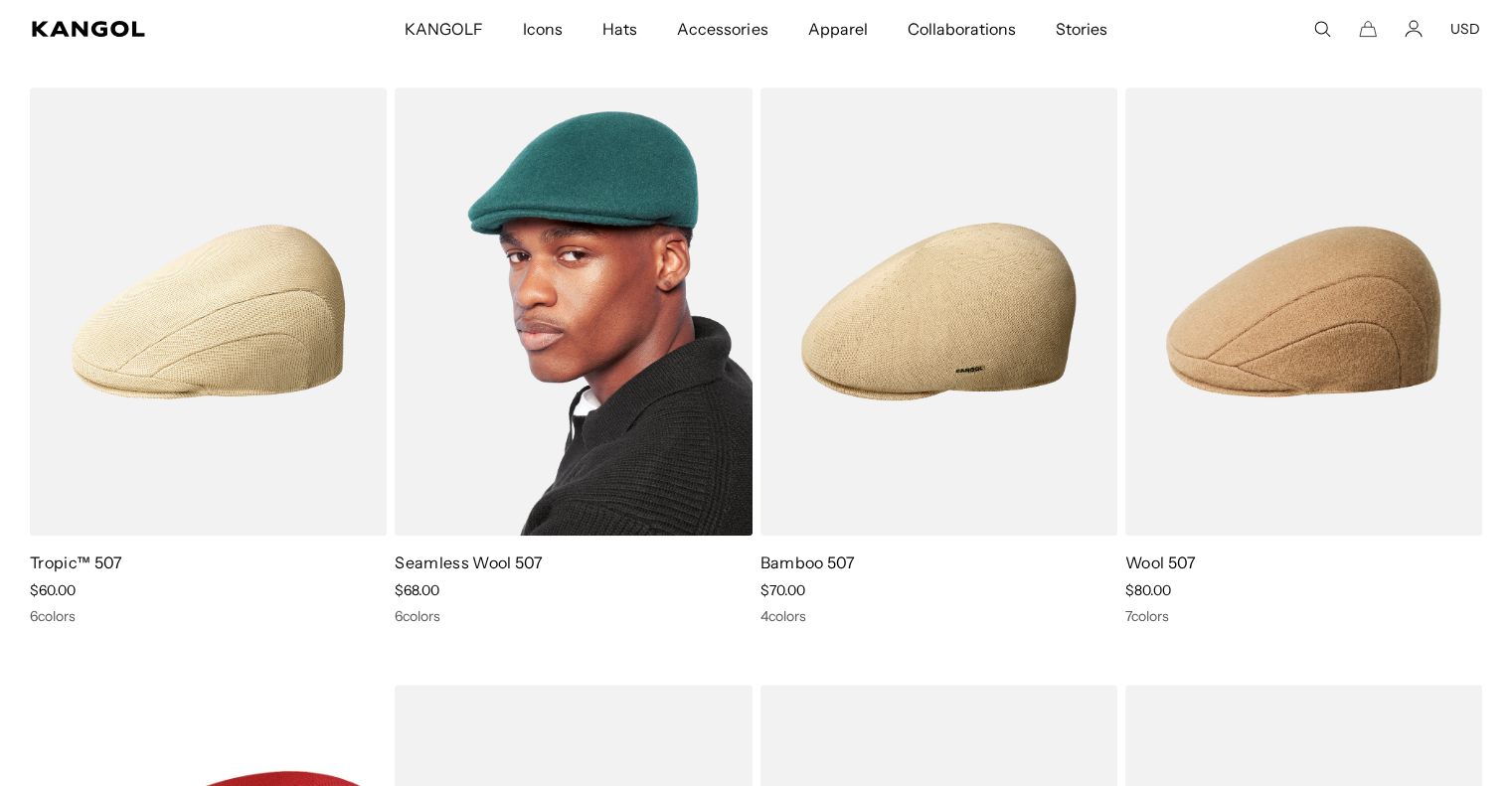 click at bounding box center [573, 311] 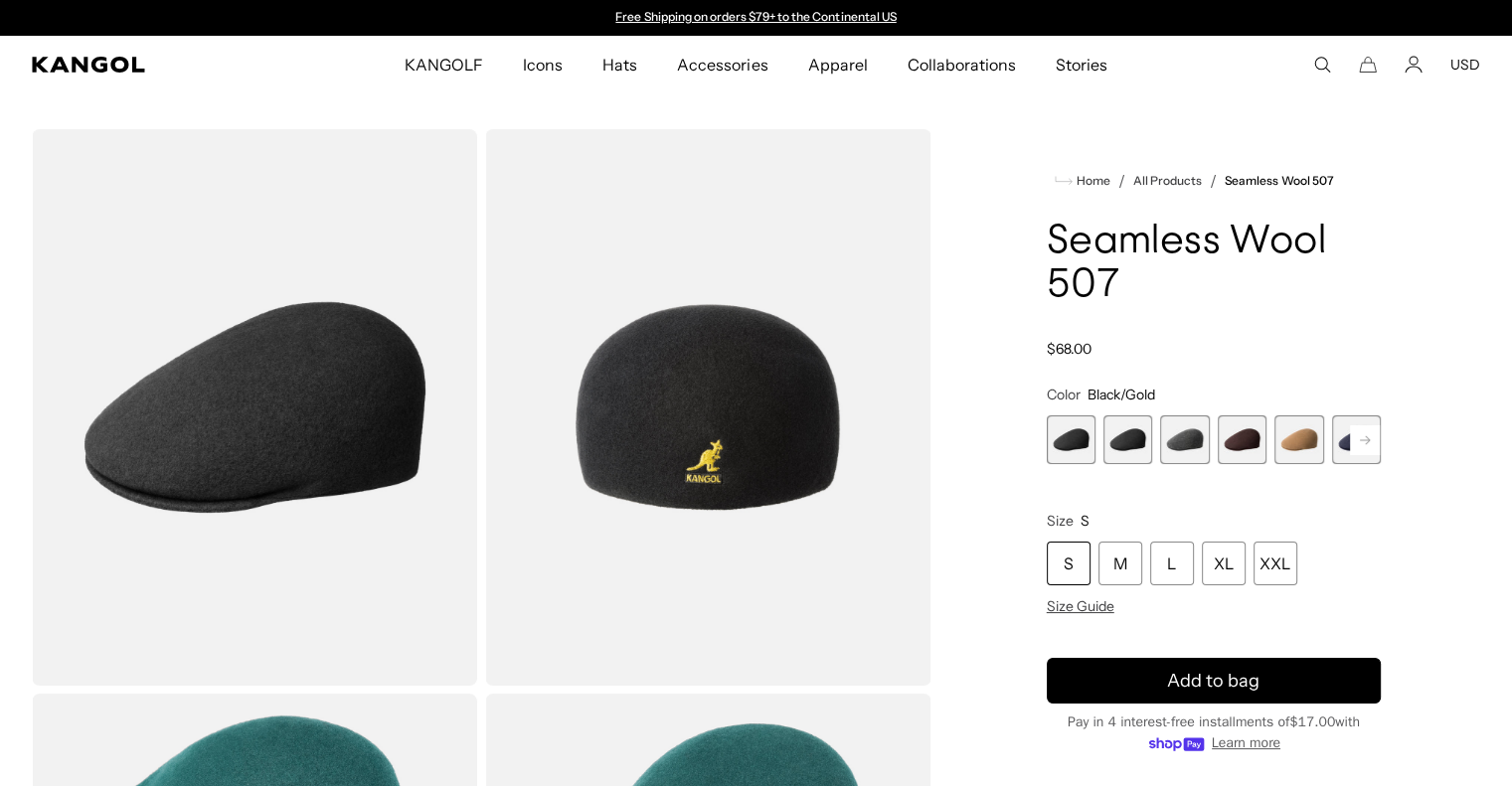 scroll, scrollTop: 0, scrollLeft: 0, axis: both 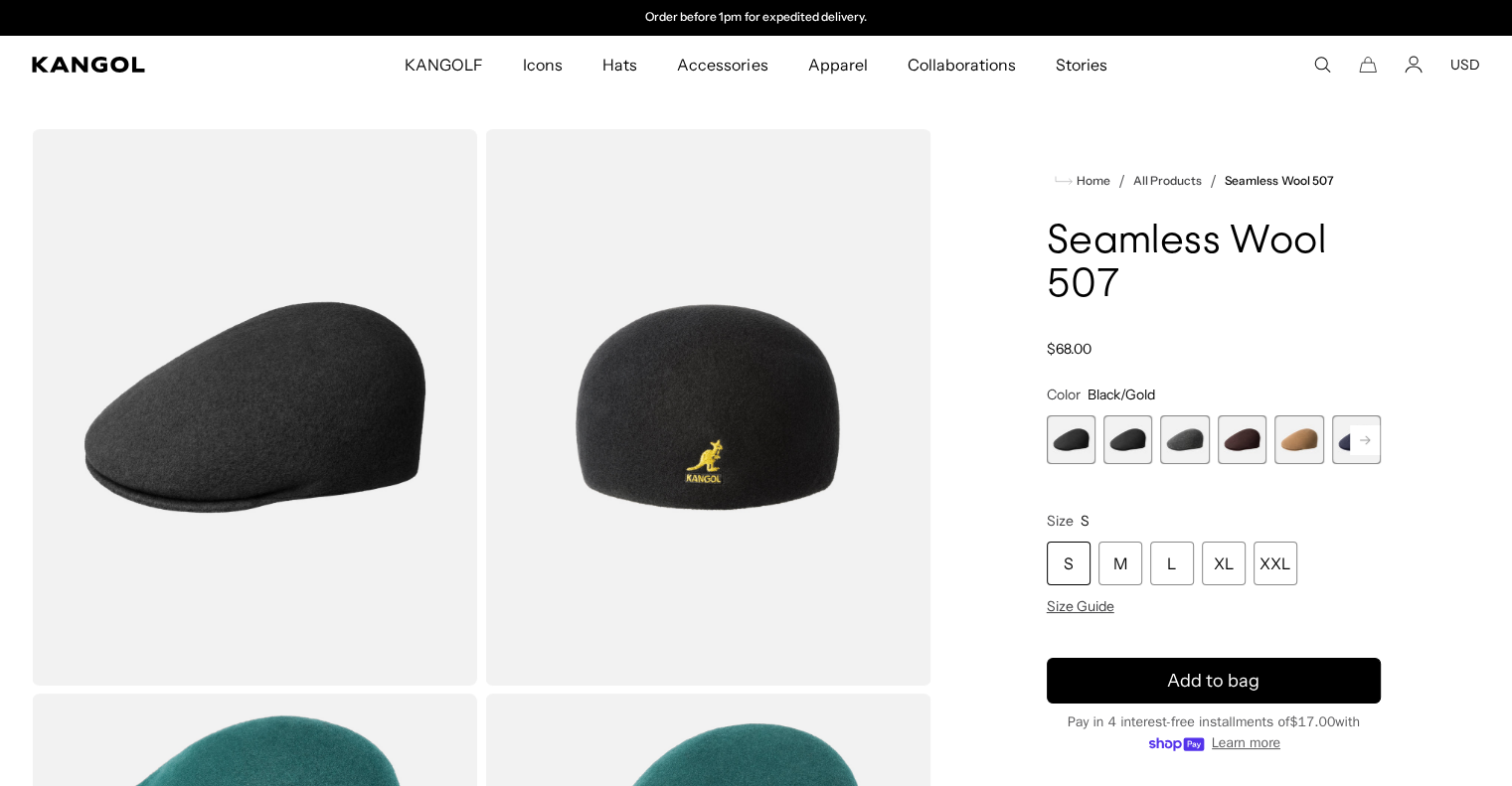 click at bounding box center (1127, 439) 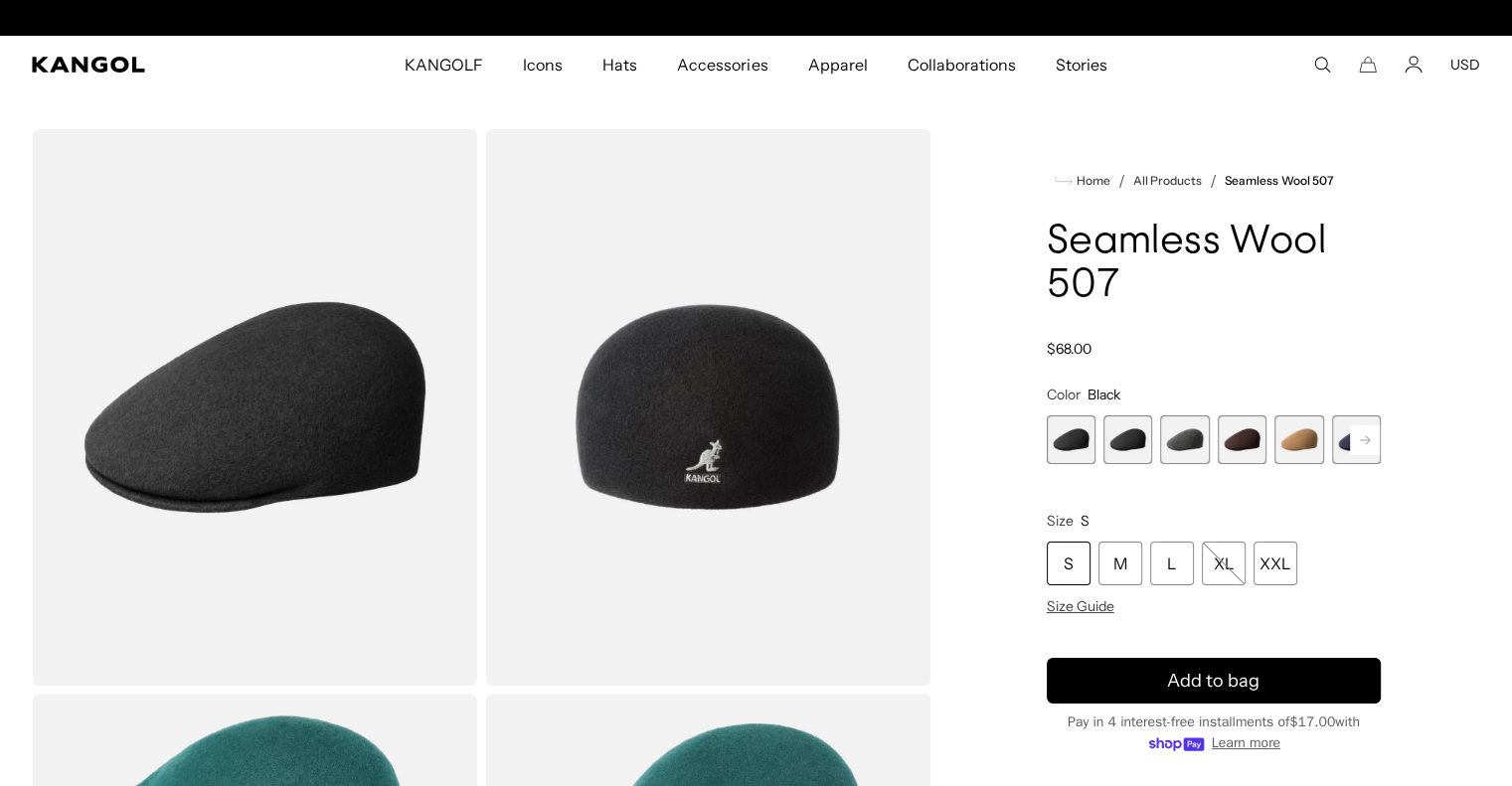 scroll, scrollTop: 0, scrollLeft: 0, axis: both 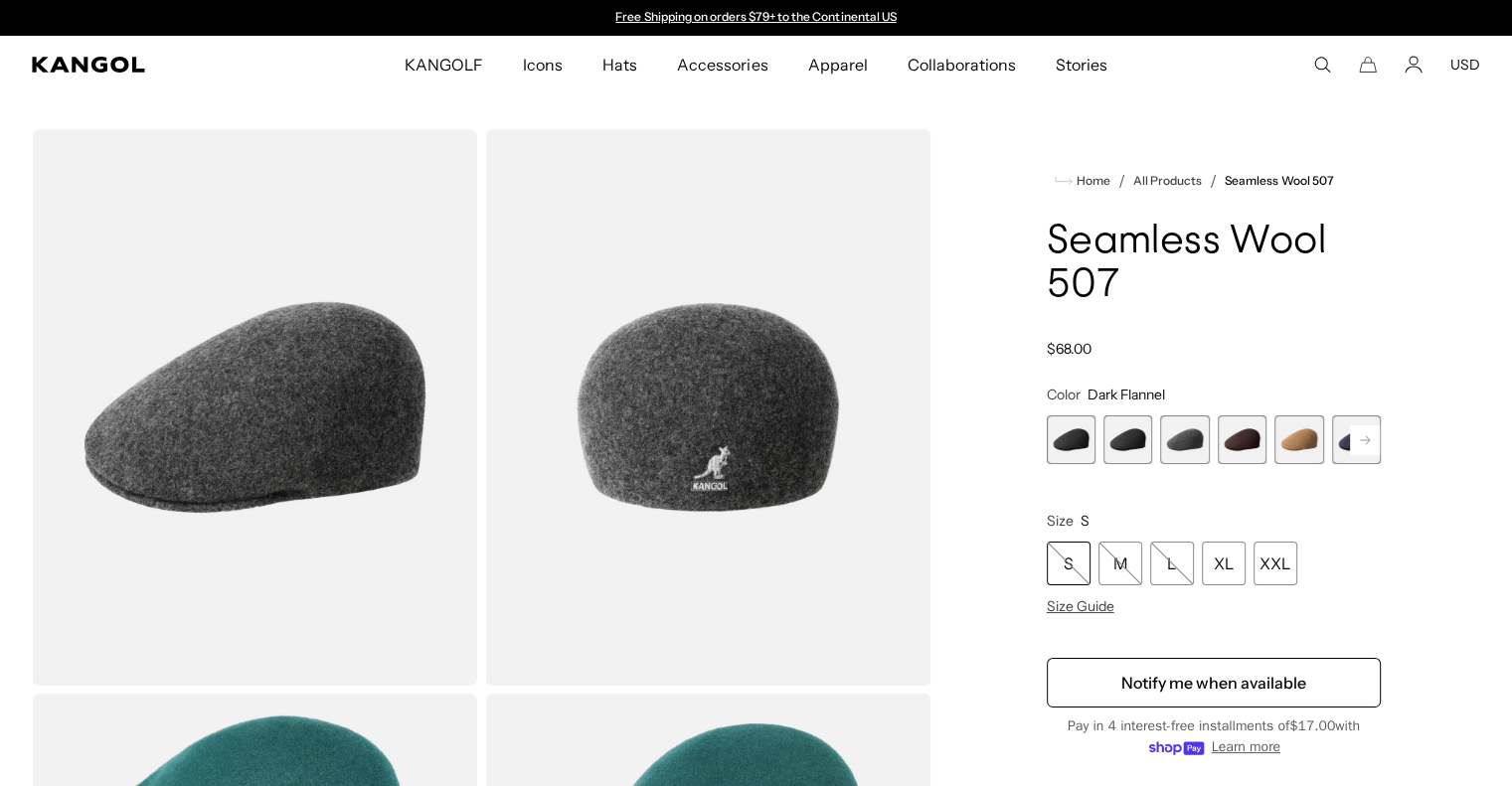 click on "Black/Gold
Variant sold out or unavailable
Black
Variant sold out or unavailable
Dark Flannel
Variant sold out or unavailable
Espresso
Variant sold out or unavailable
Wood
Variant sold out or unavailable
Dark Blue
Variant sold out or unavailable
Coral Flame
Variant sold out or unavailable" at bounding box center [1214, 439] 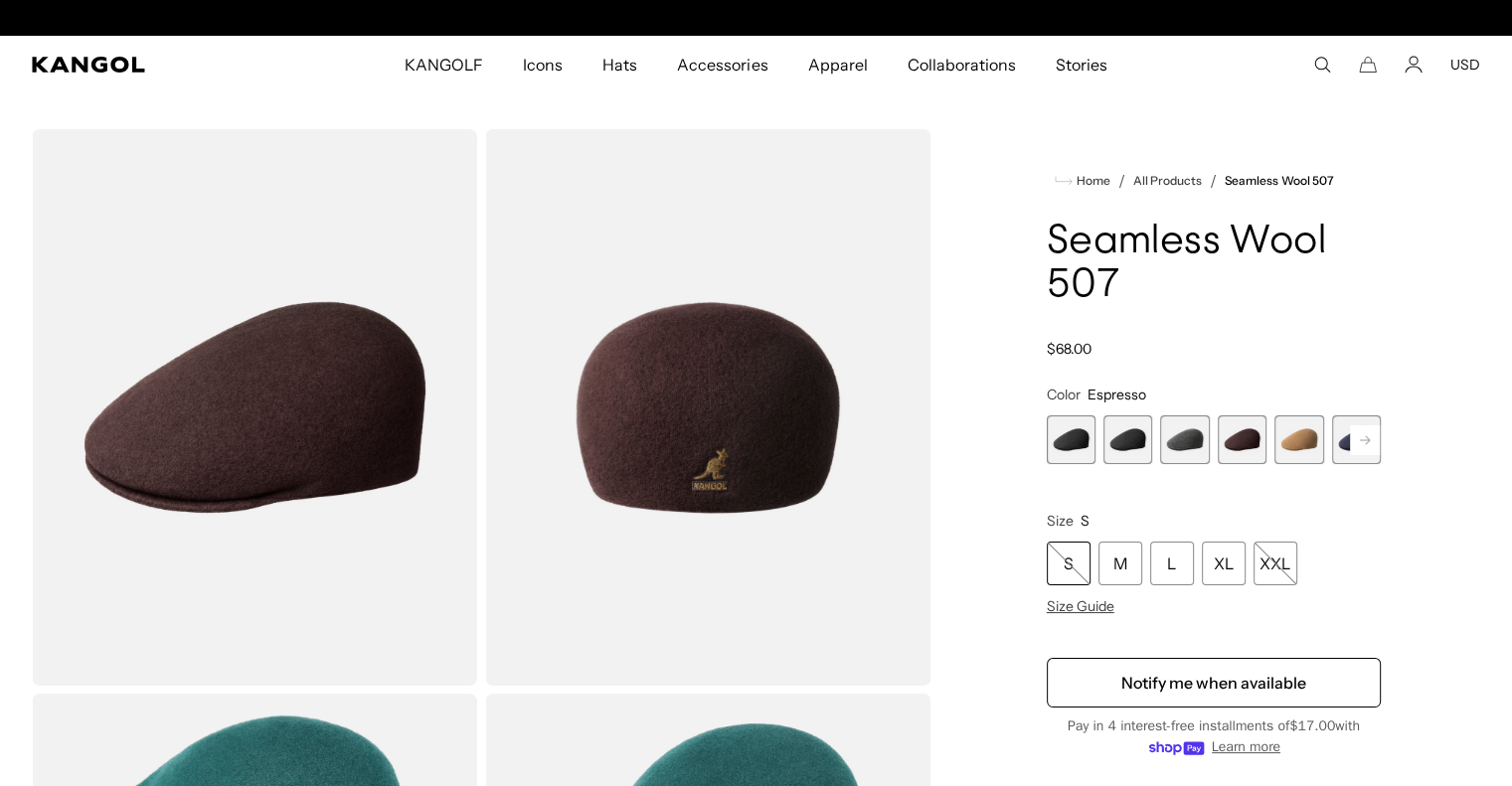 scroll, scrollTop: 0, scrollLeft: 410, axis: horizontal 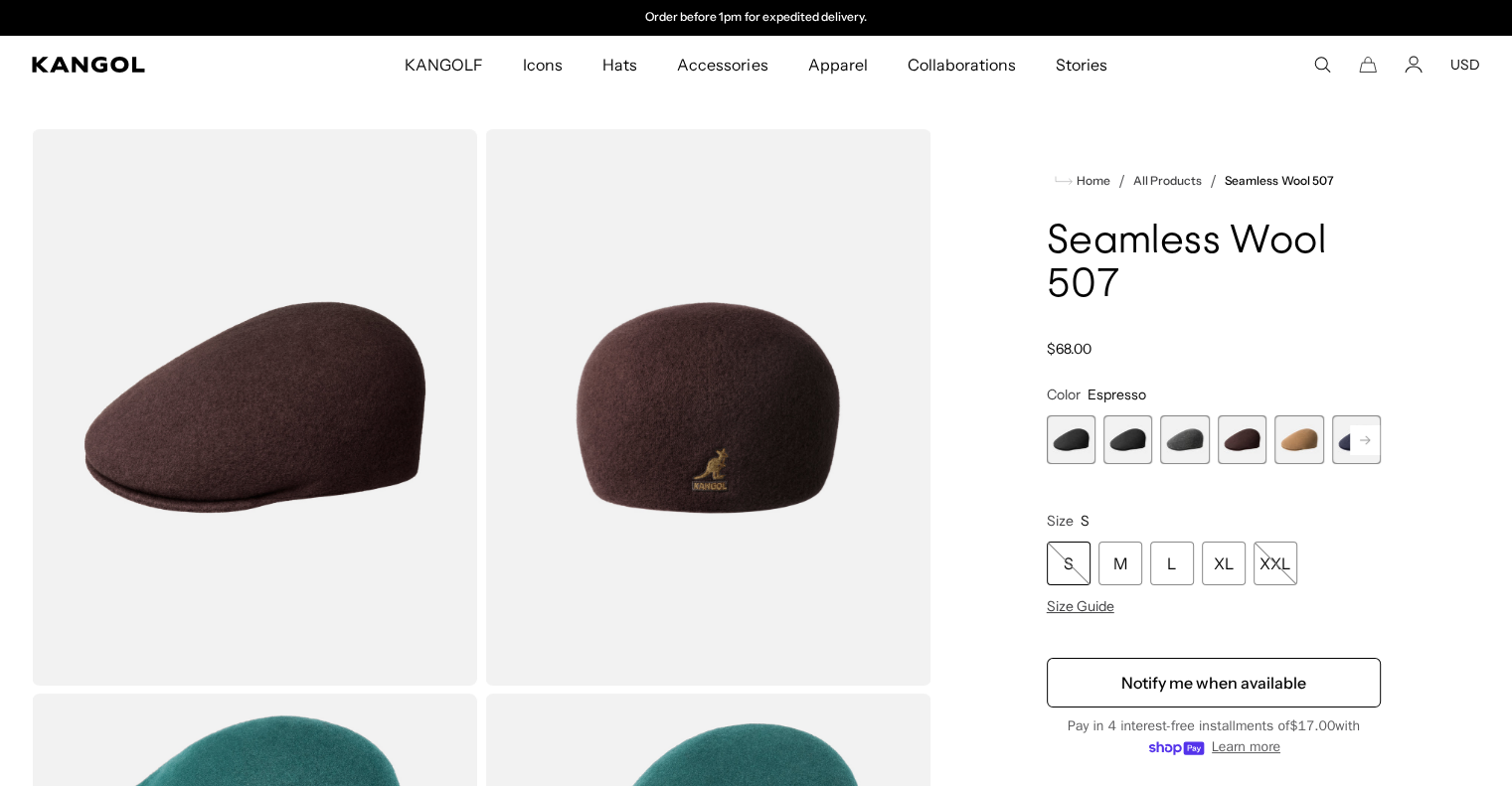 click at bounding box center [1298, 439] 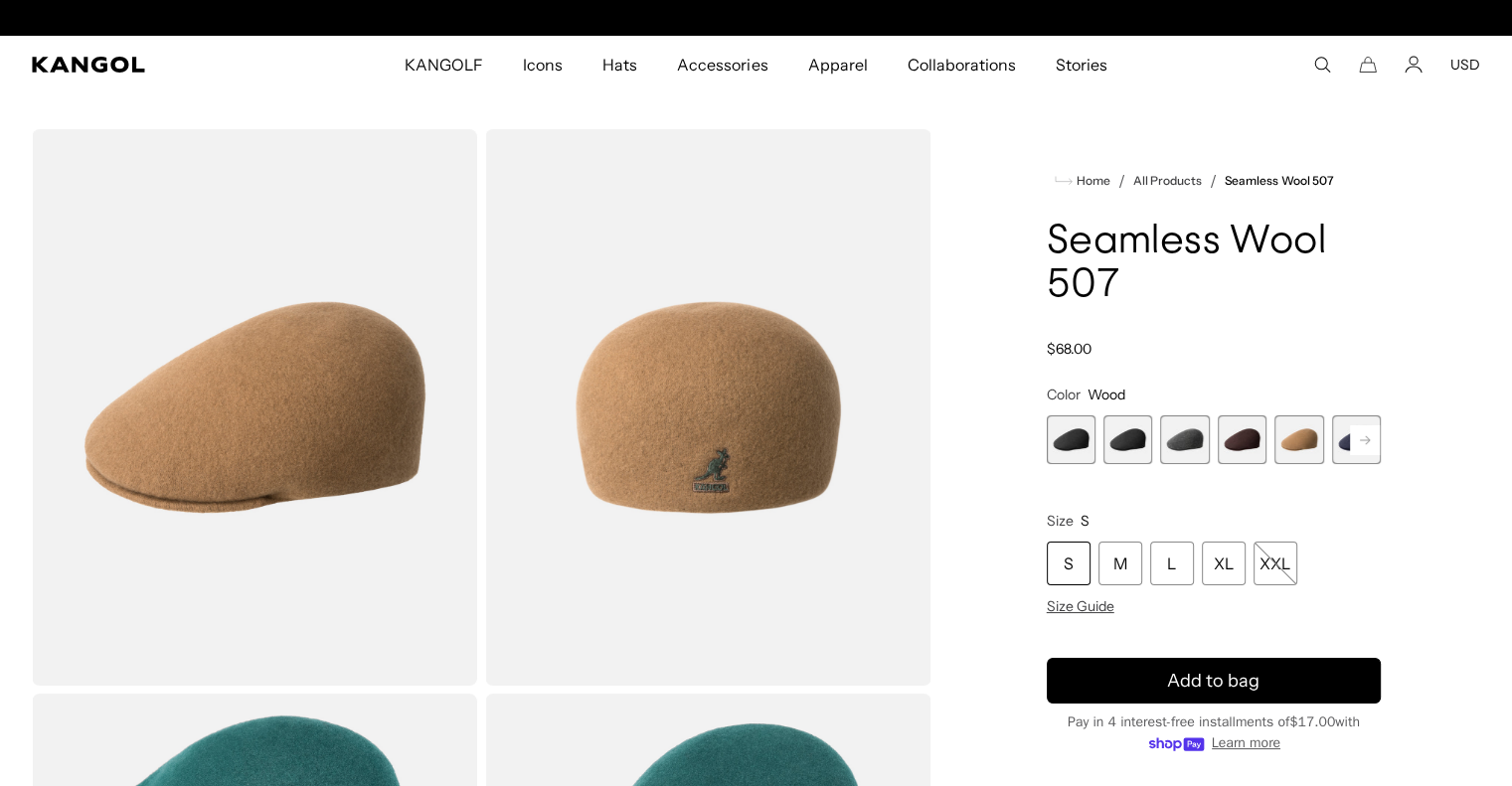 scroll, scrollTop: 0, scrollLeft: 0, axis: both 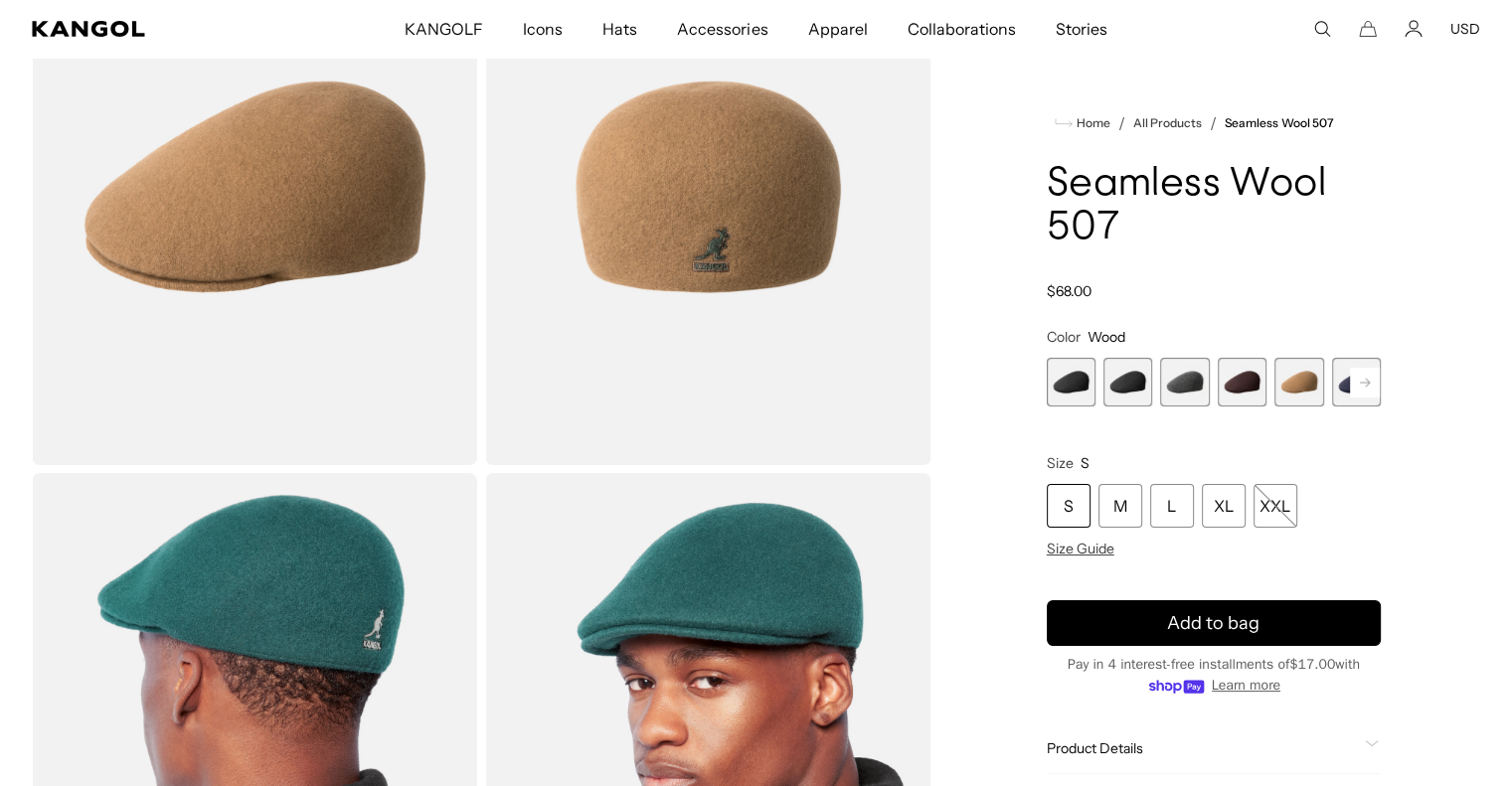 click 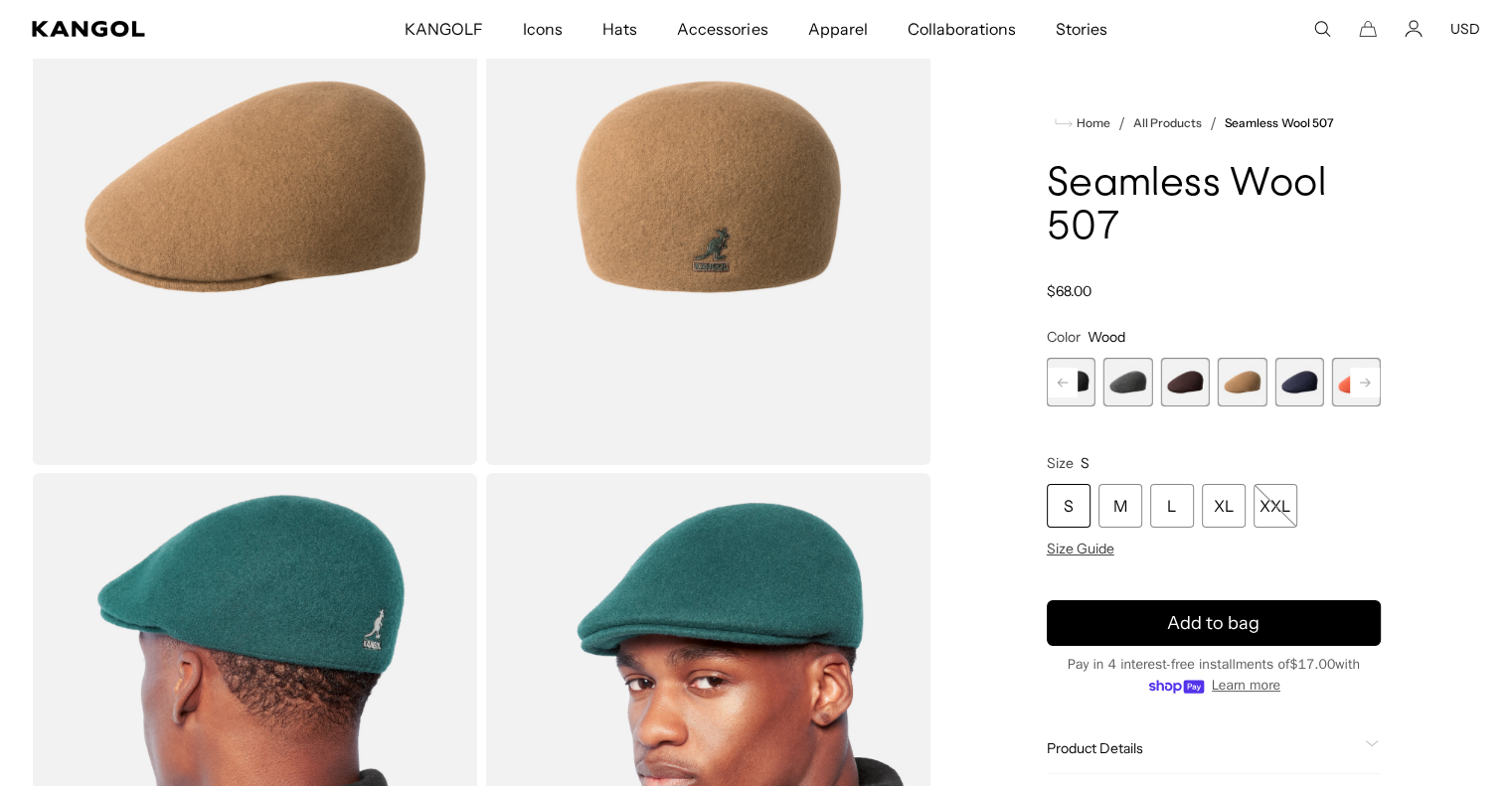 click 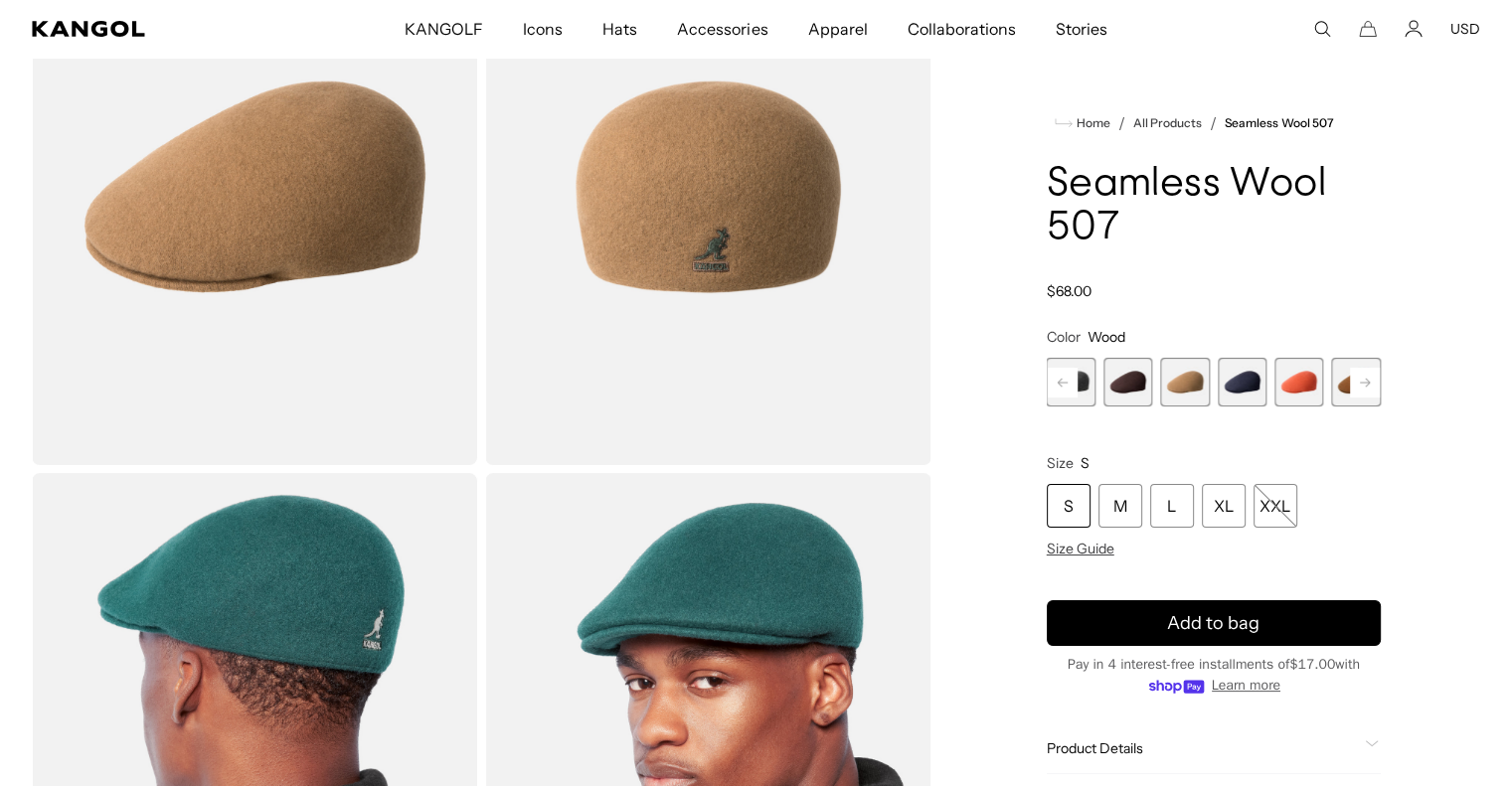 click 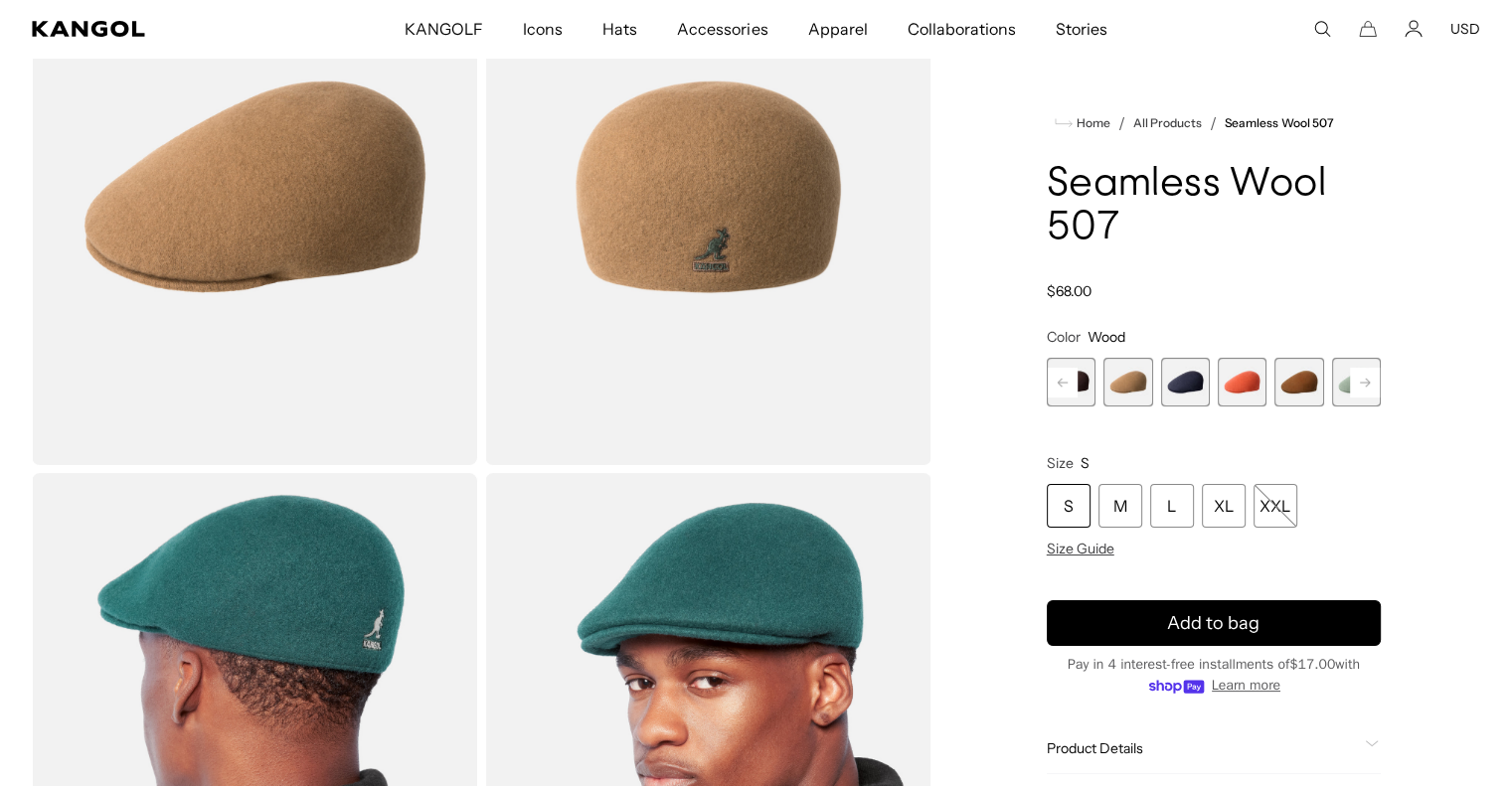 scroll, scrollTop: 0, scrollLeft: 410, axis: horizontal 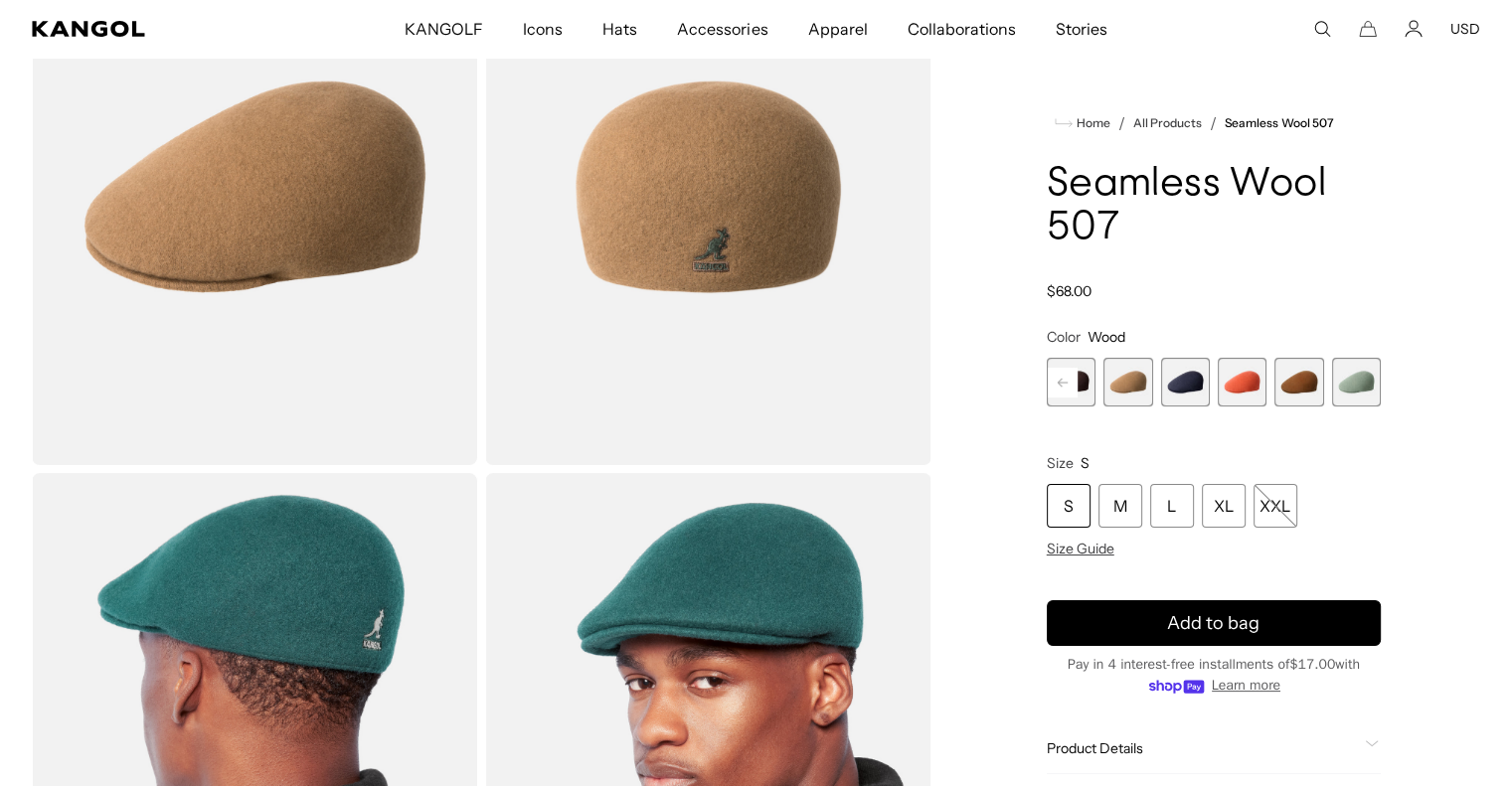click at bounding box center [1356, 382] 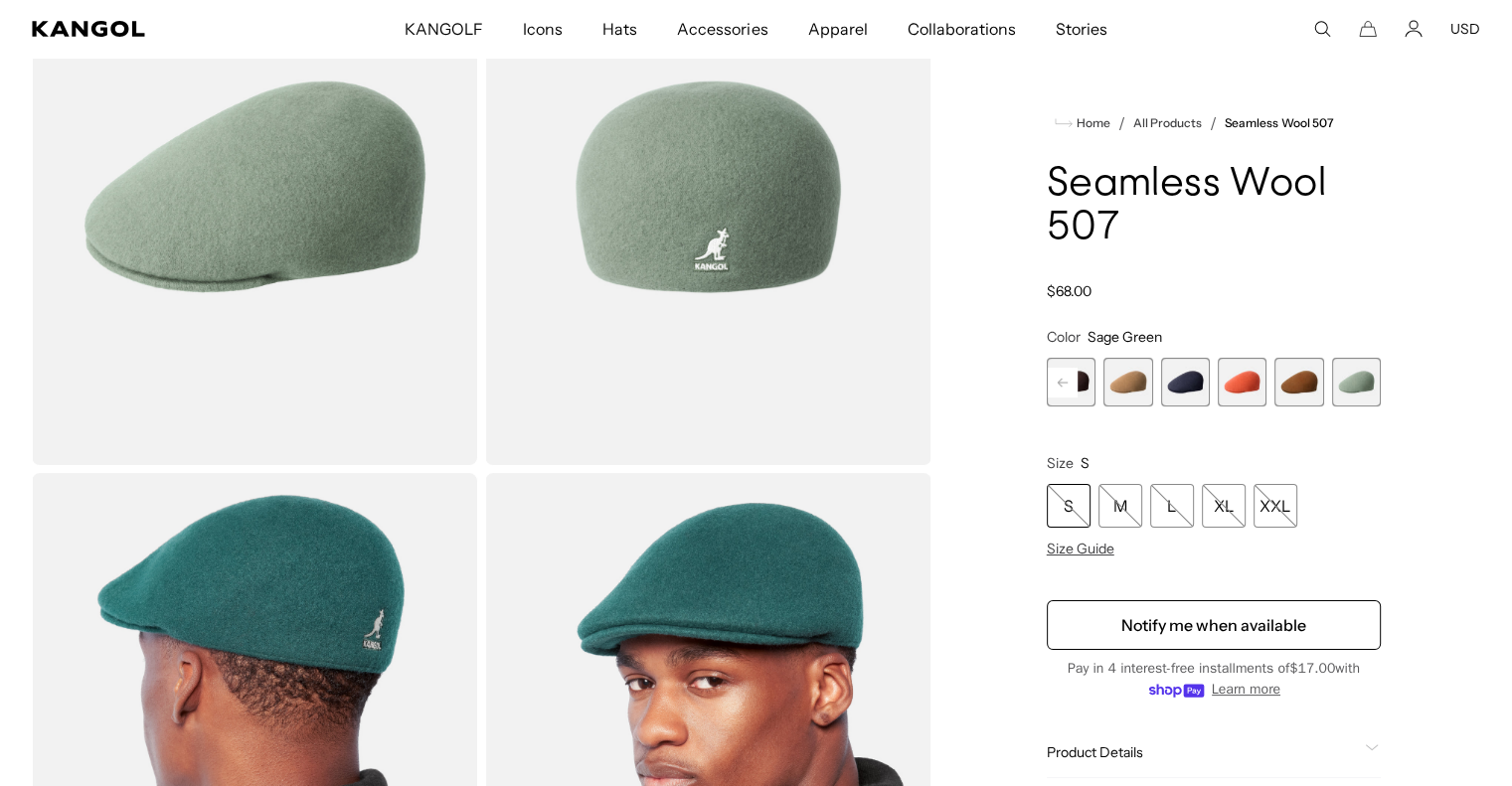 click at bounding box center (1356, 382) 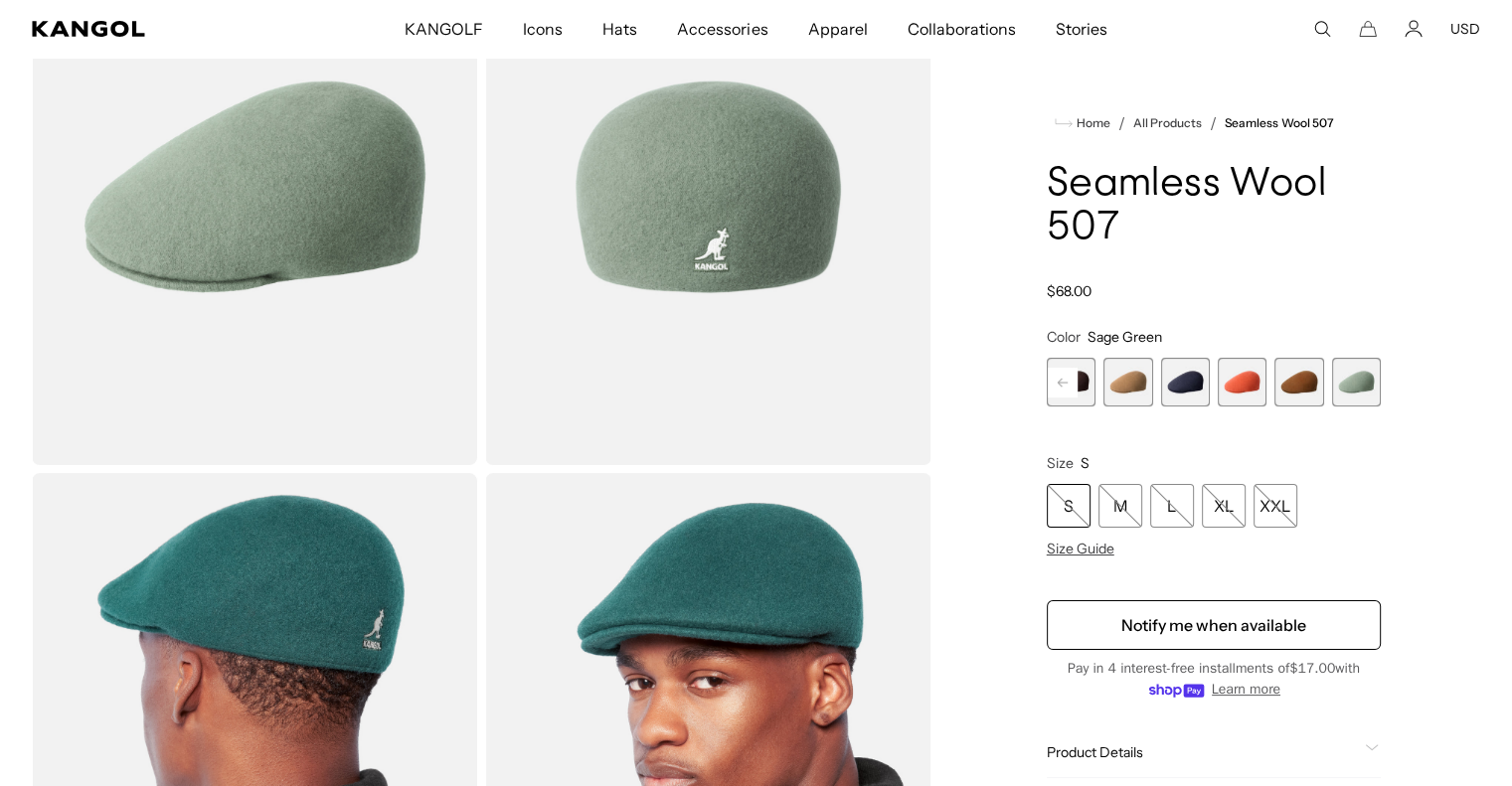 scroll, scrollTop: 0, scrollLeft: 0, axis: both 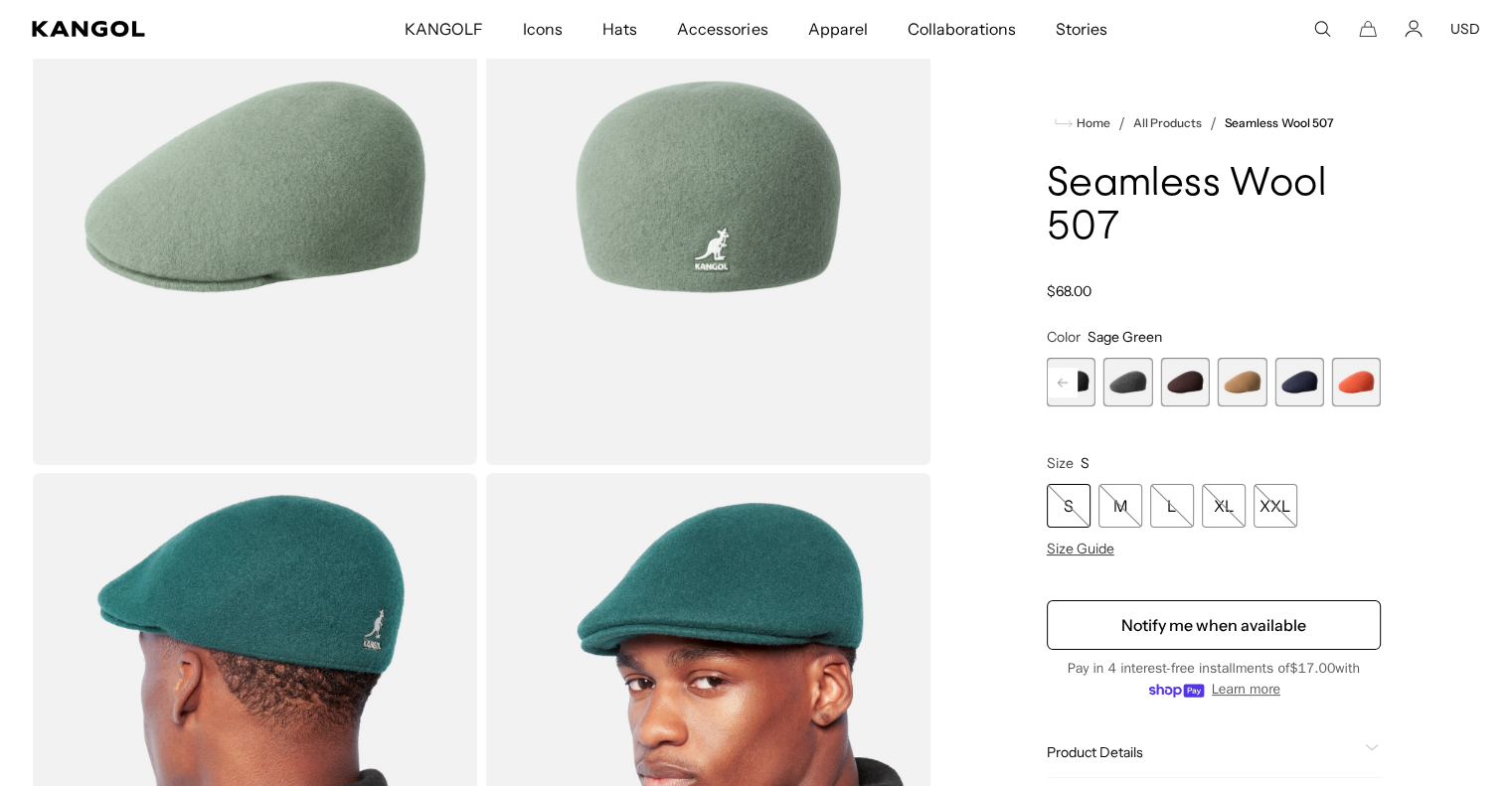 click 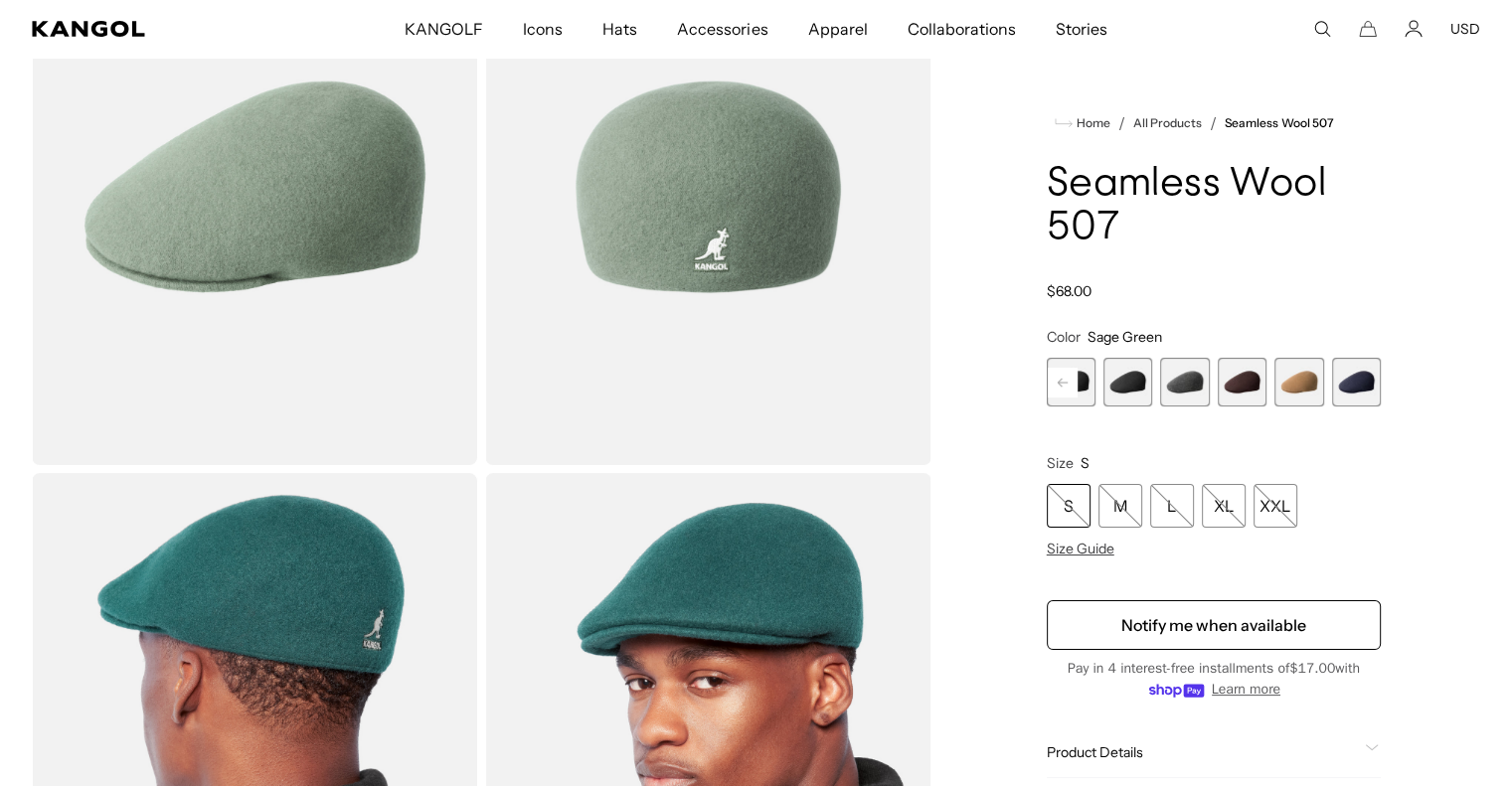 click 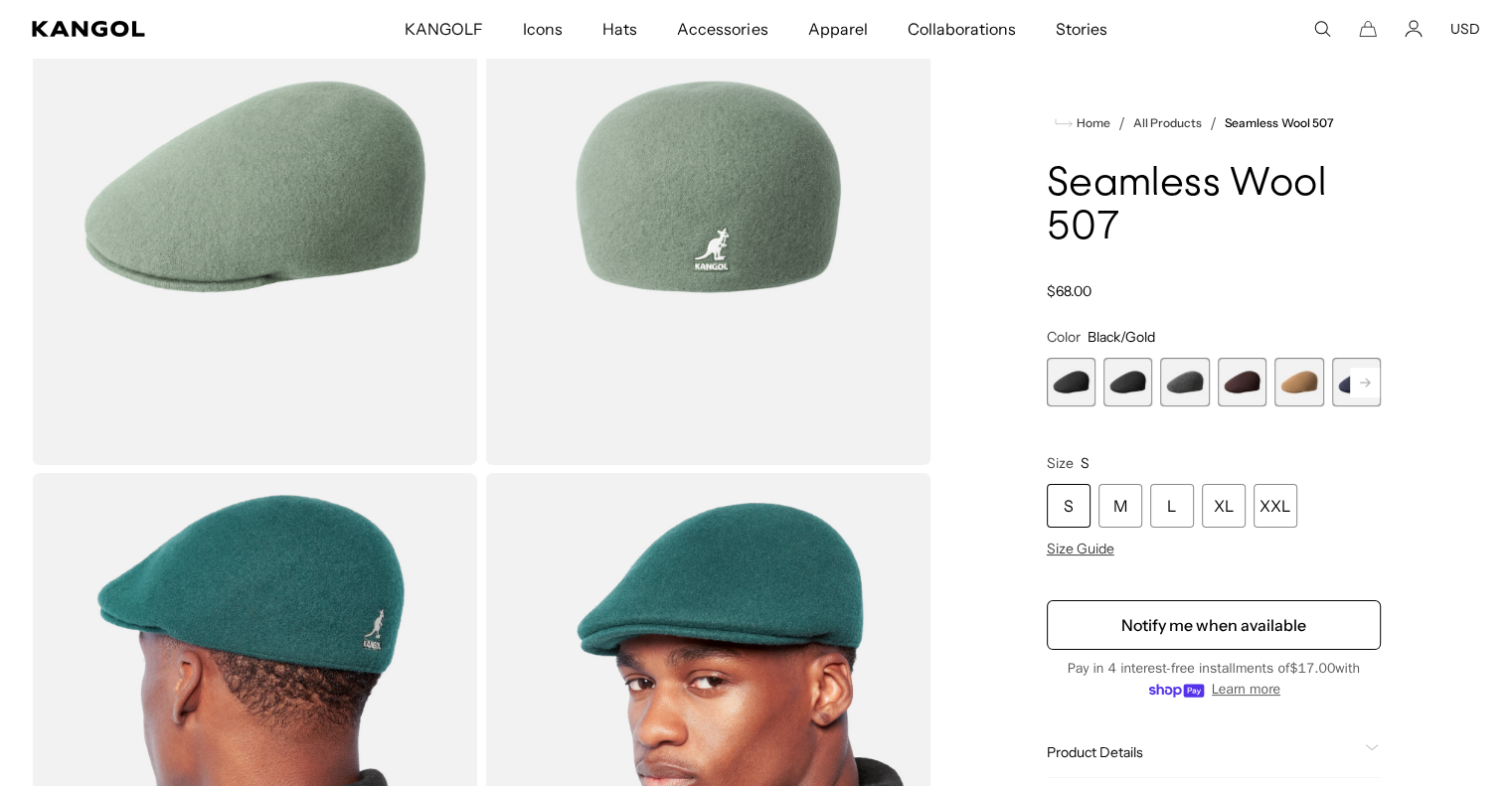 scroll, scrollTop: 0, scrollLeft: 410, axis: horizontal 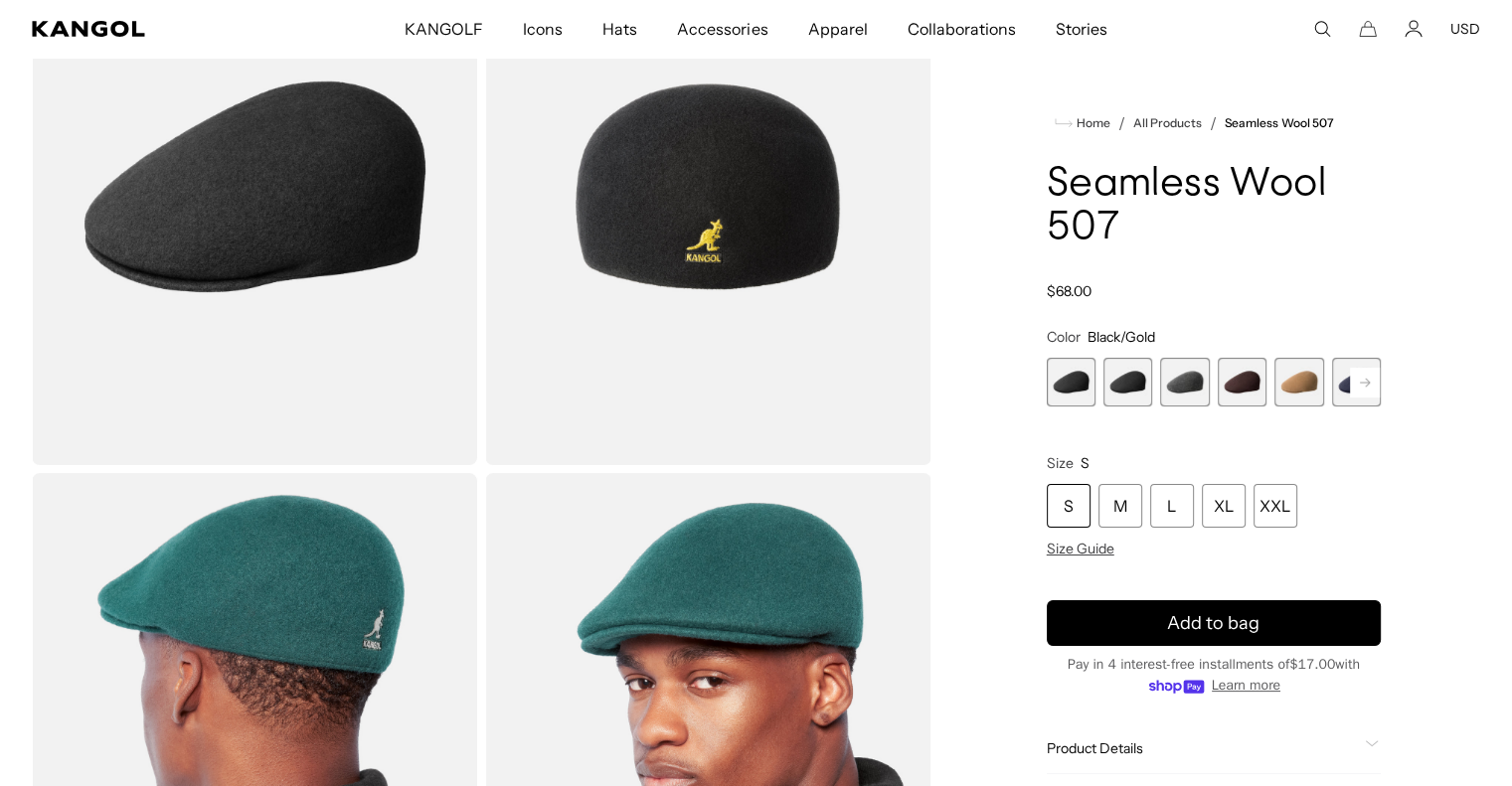 click at bounding box center [1127, 382] 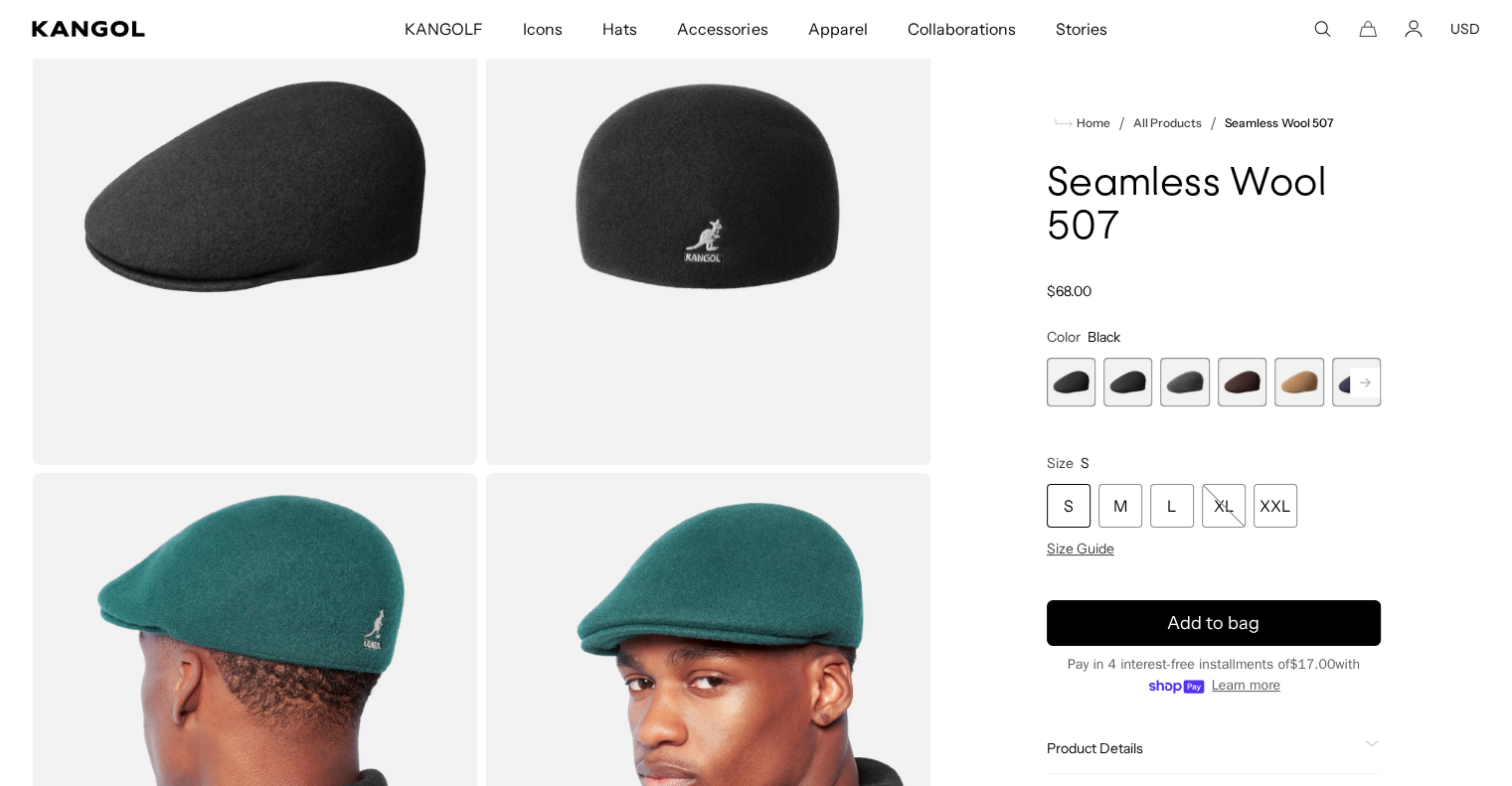 scroll, scrollTop: 0, scrollLeft: 410, axis: horizontal 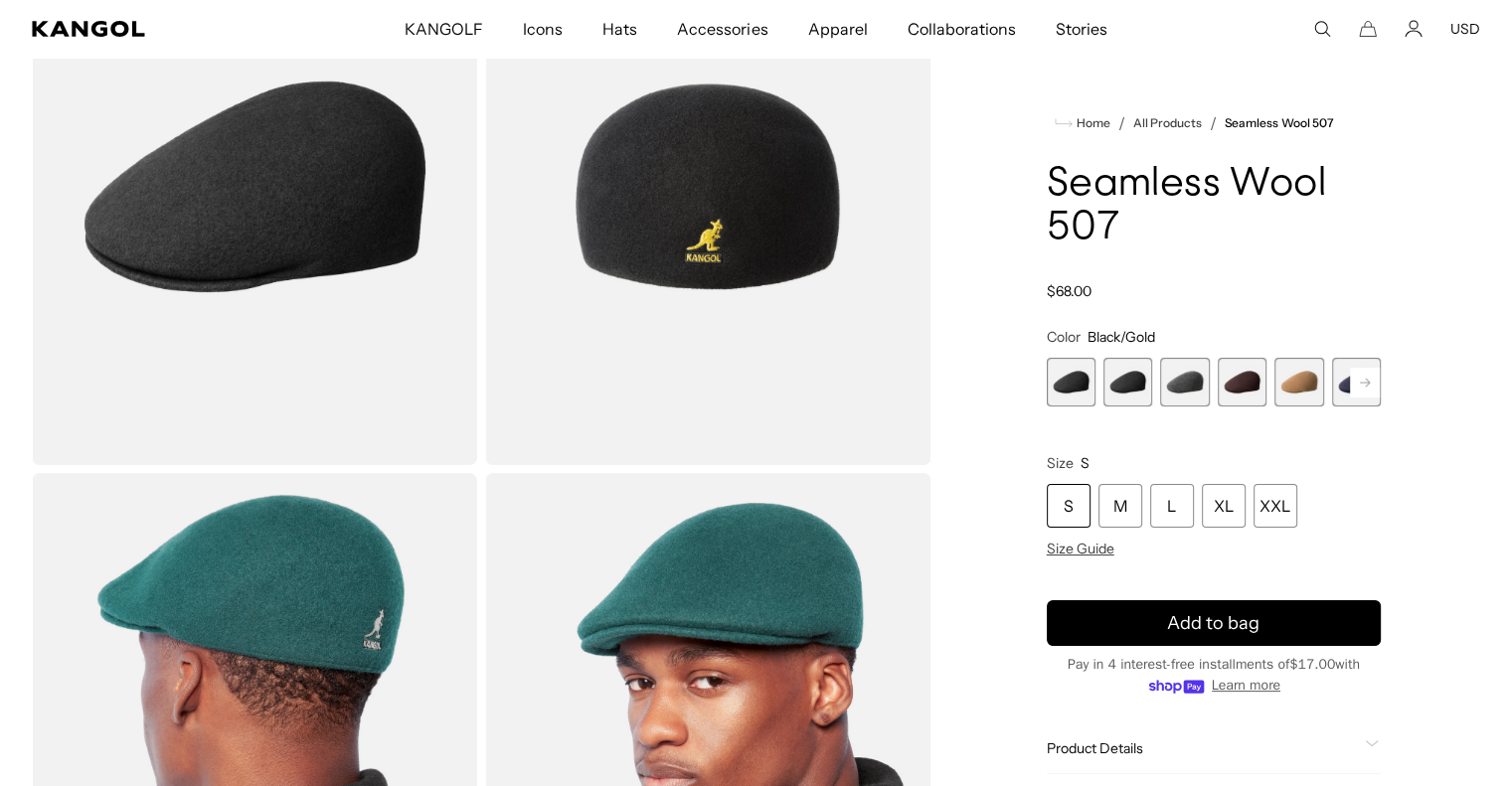 click at bounding box center (1127, 382) 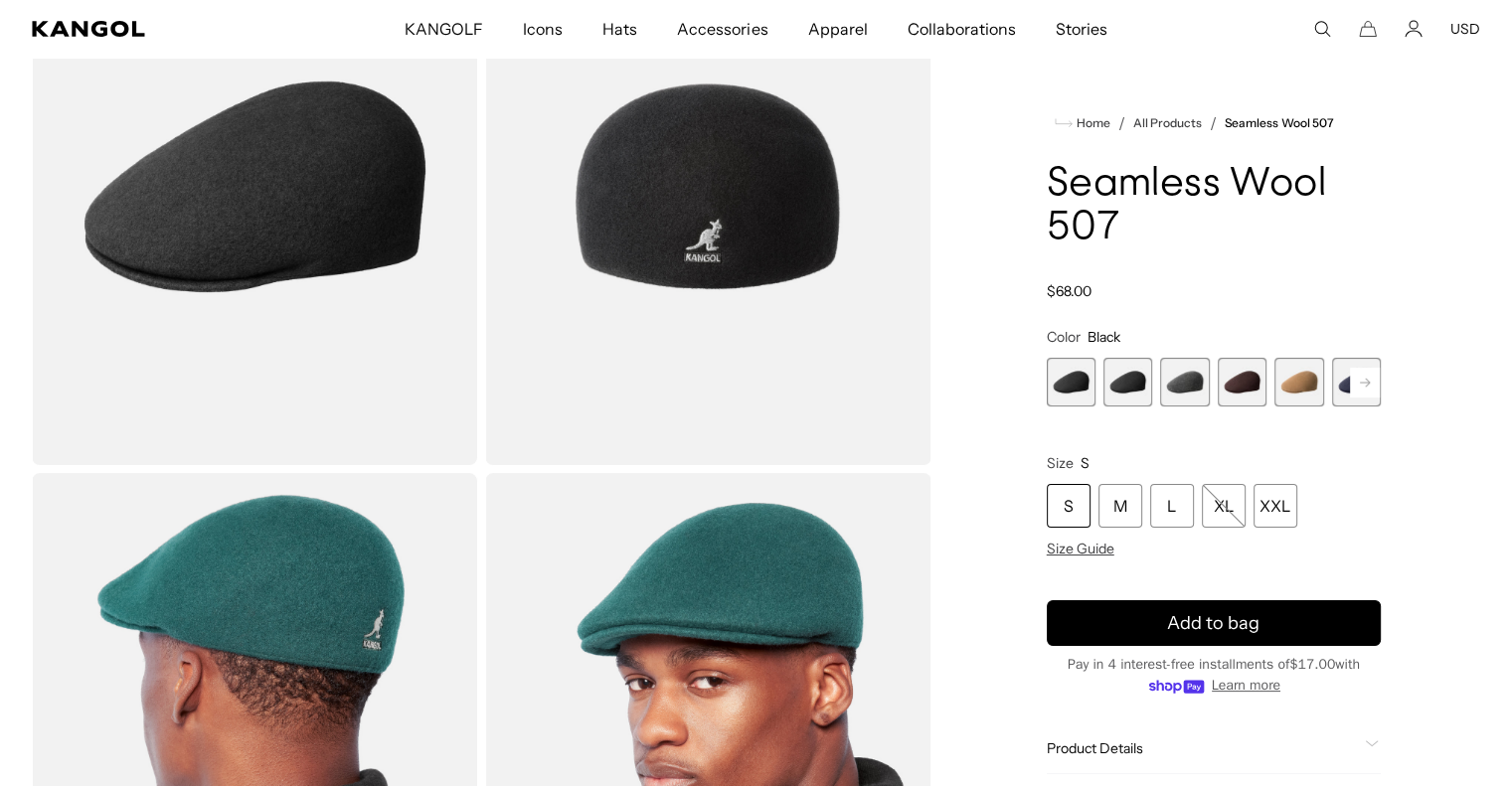 scroll, scrollTop: 0, scrollLeft: 410, axis: horizontal 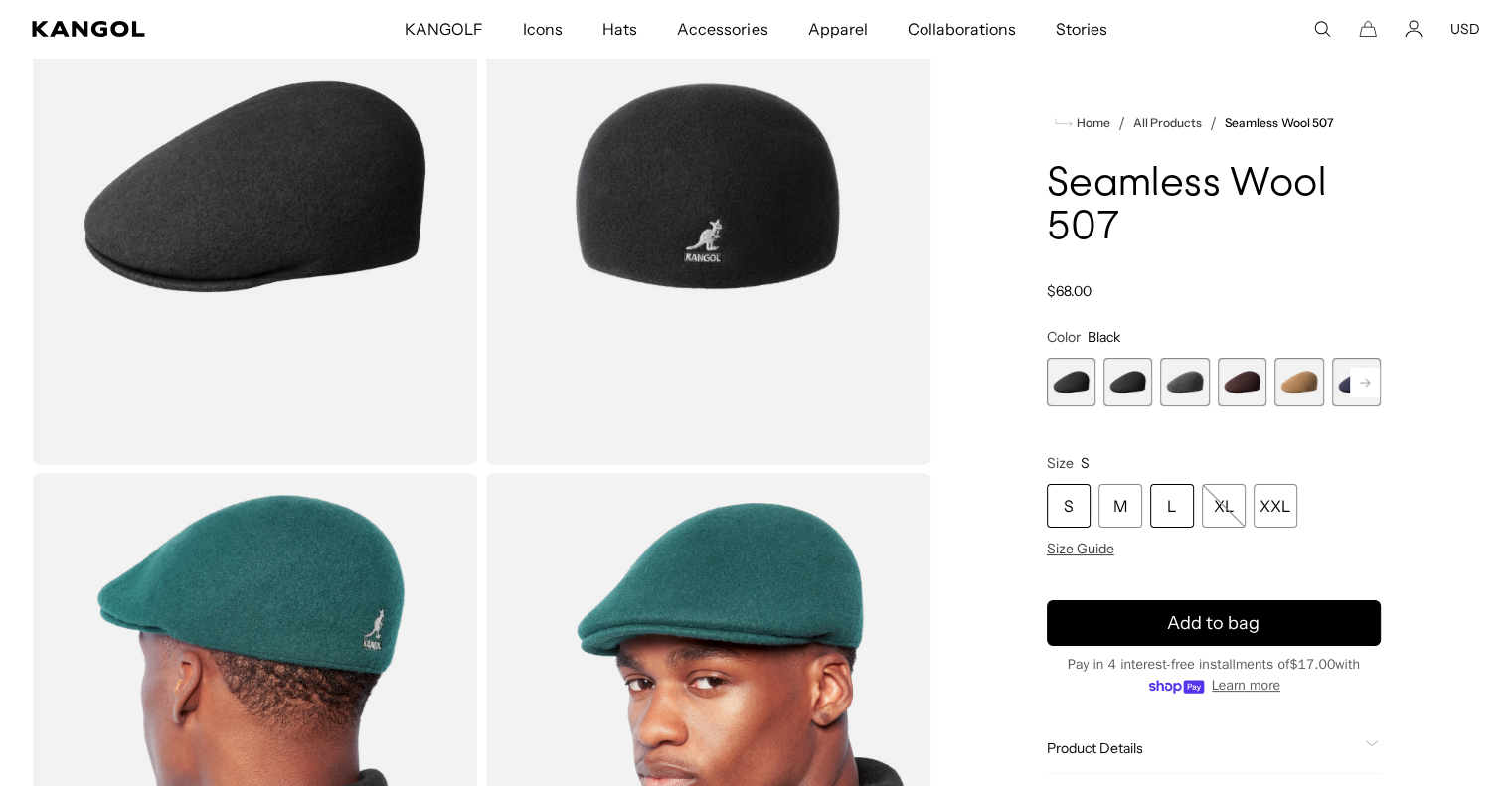 click on "L" at bounding box center [1172, 506] 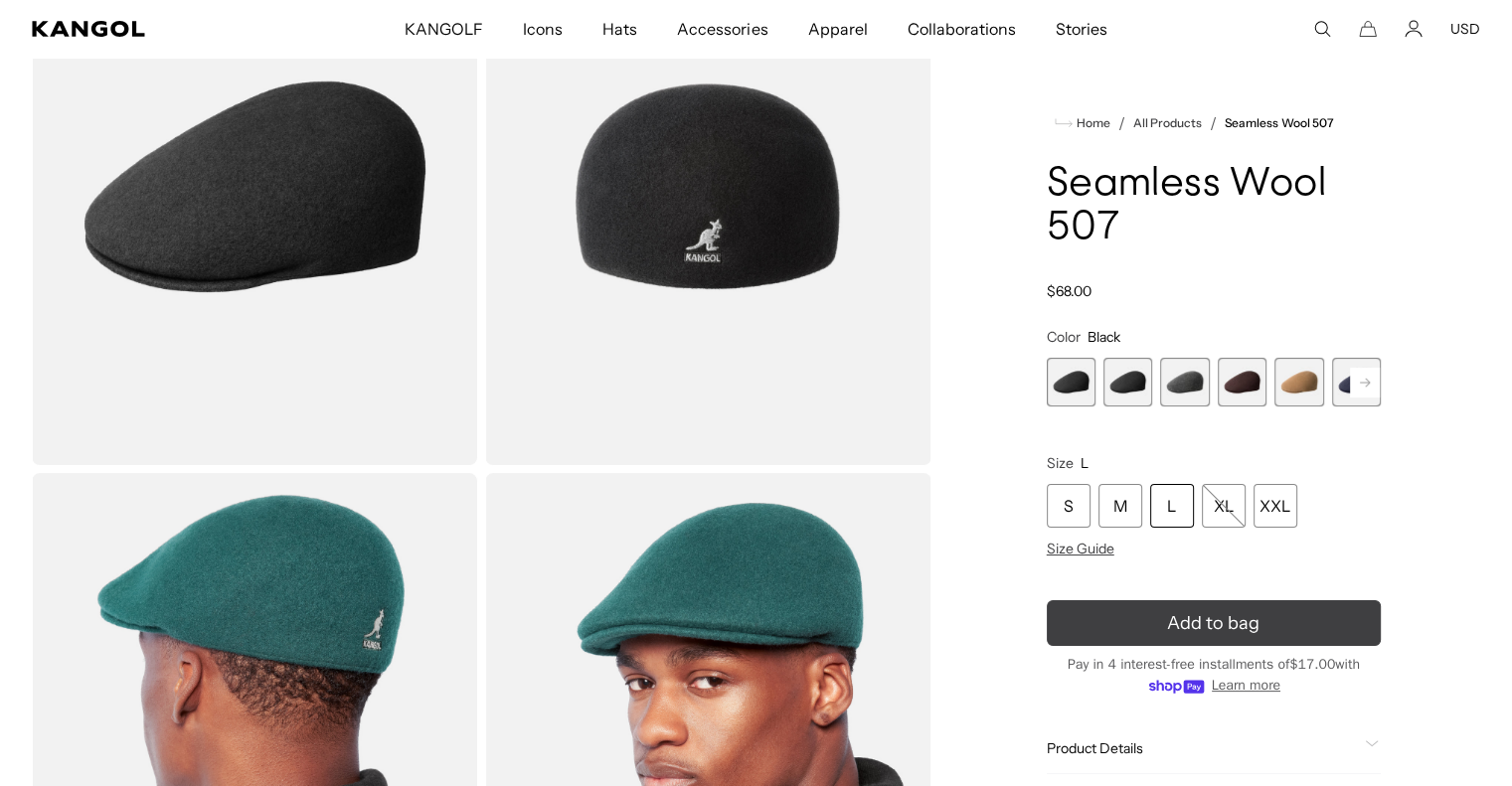 scroll, scrollTop: 0, scrollLeft: 0, axis: both 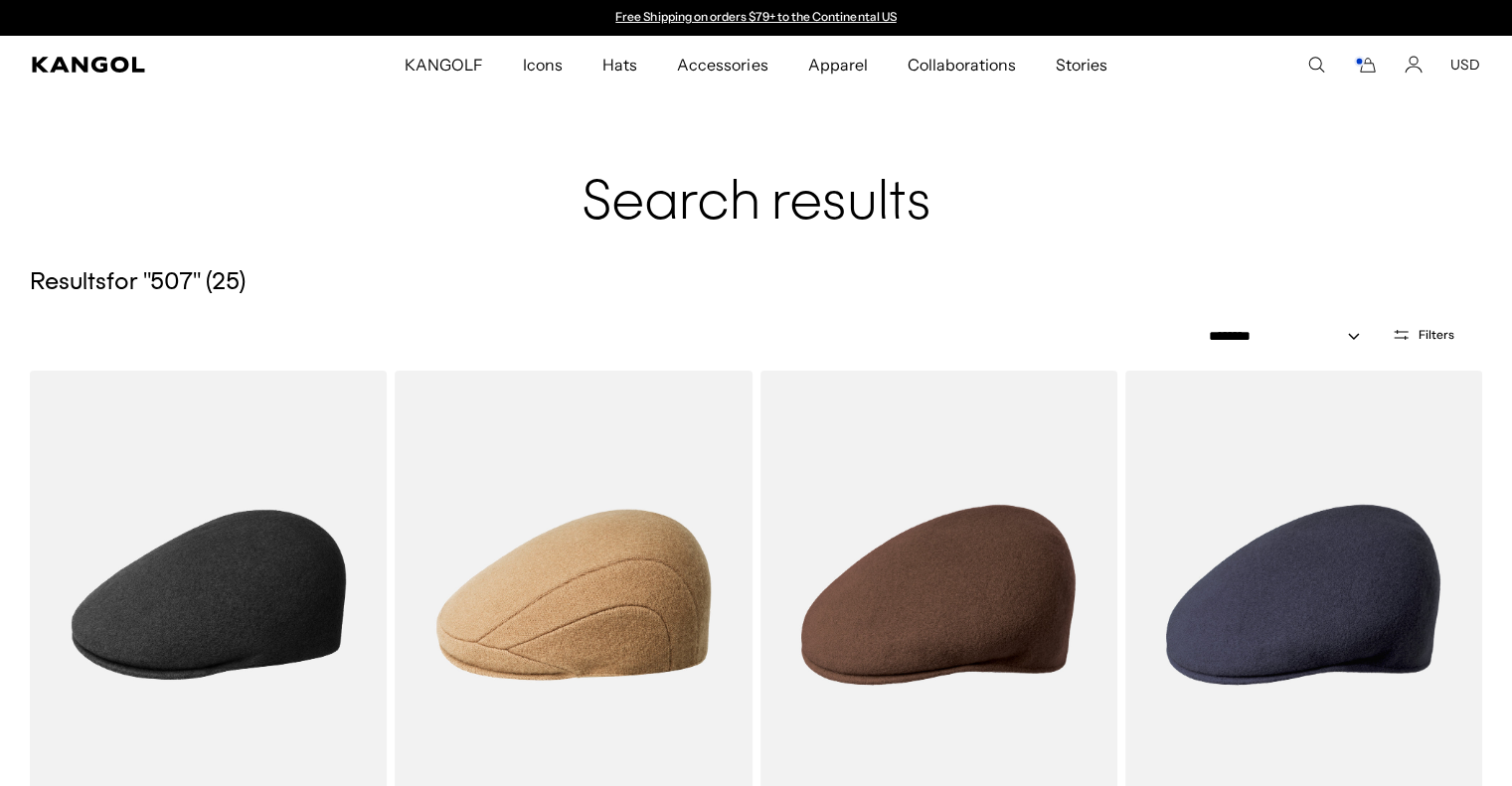 click 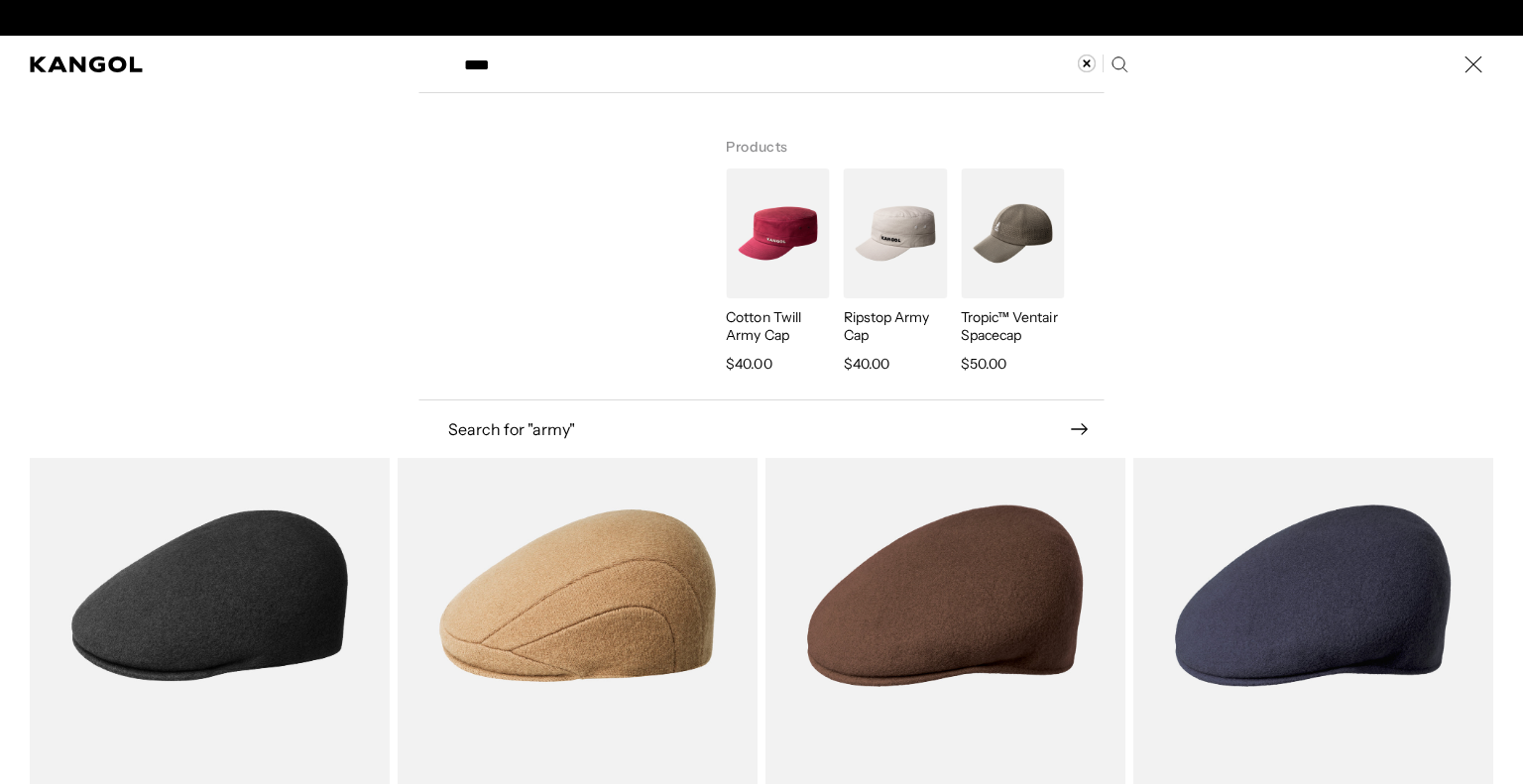 scroll, scrollTop: 0, scrollLeft: 0, axis: both 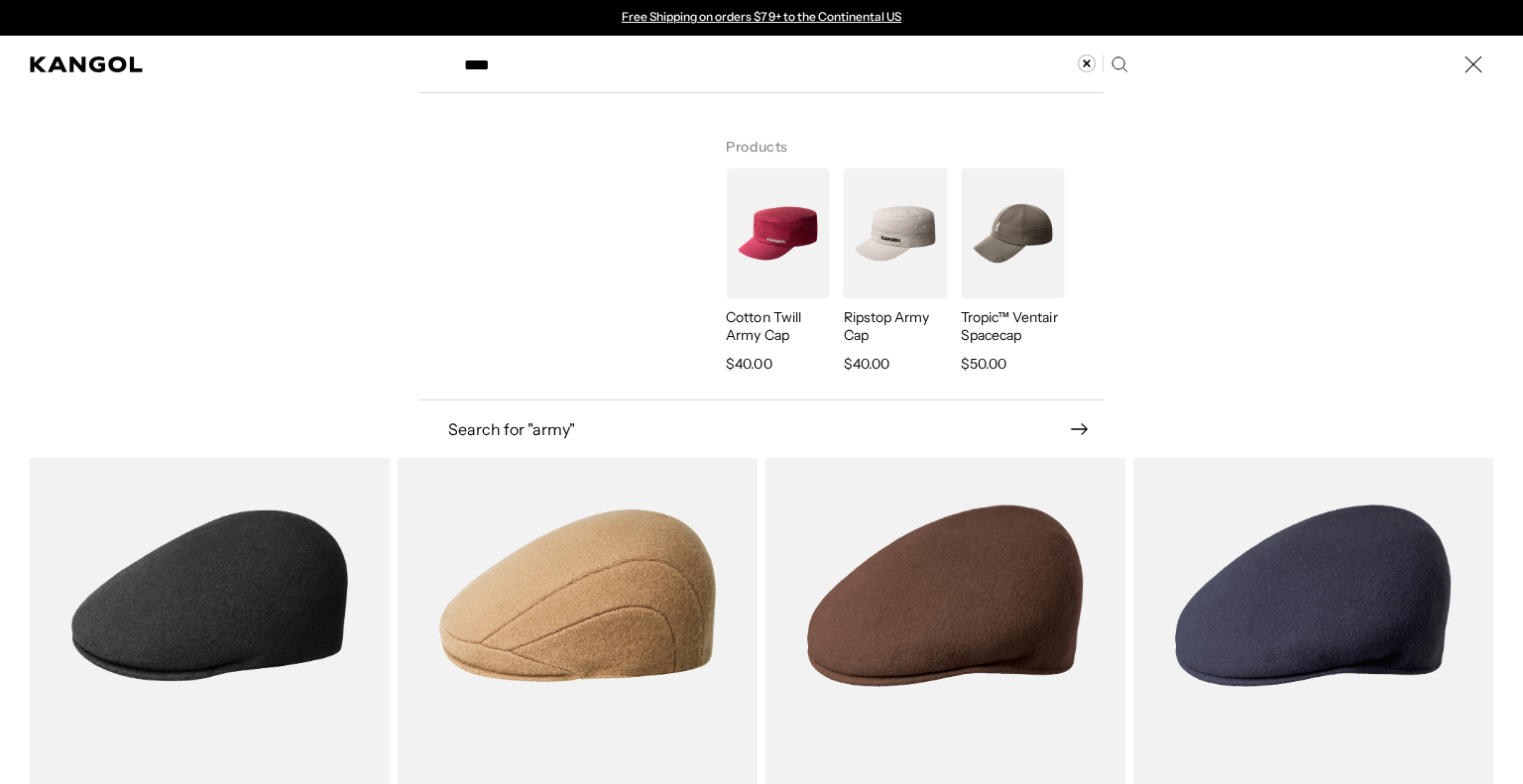 type on "****" 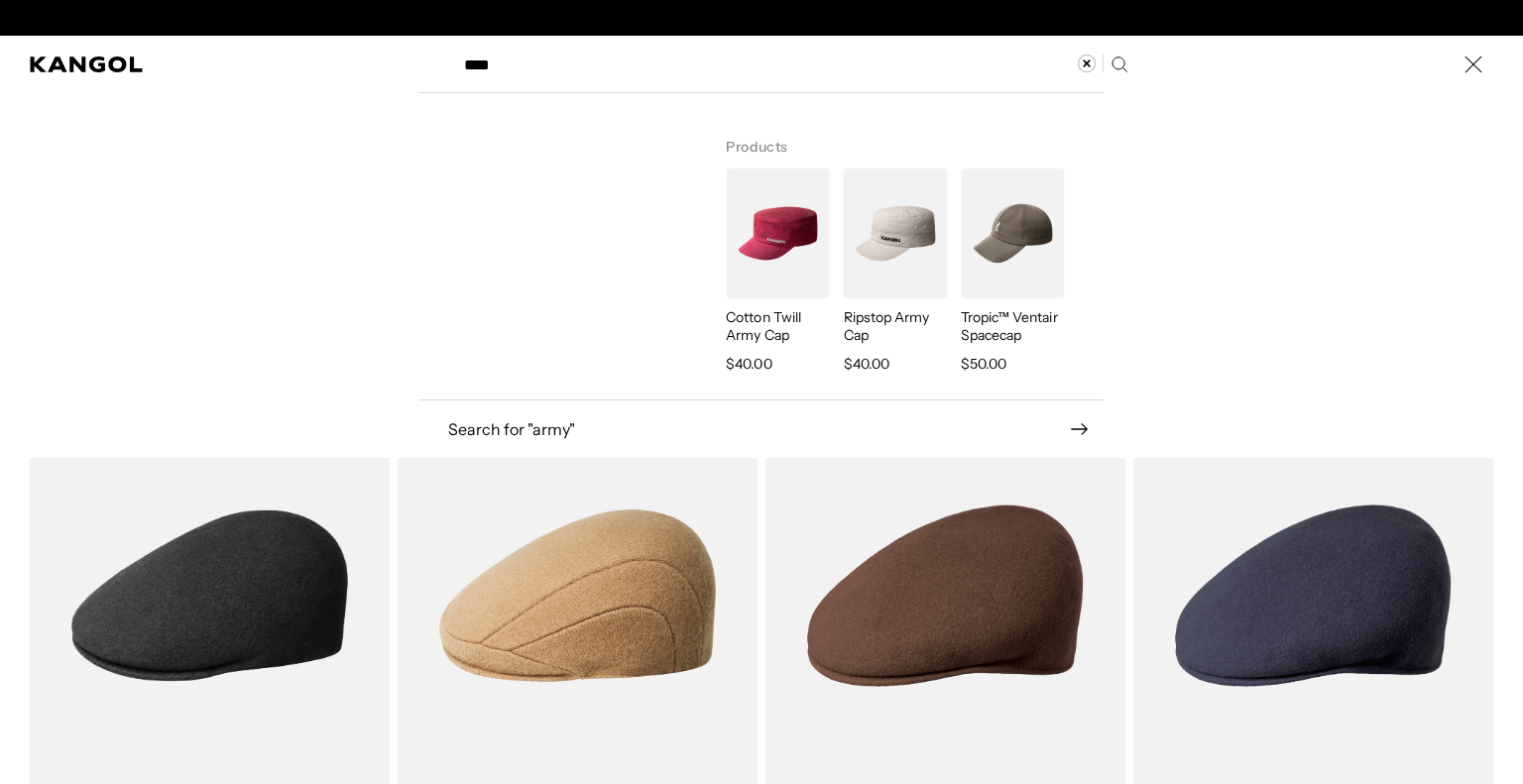 scroll, scrollTop: 0, scrollLeft: 409, axis: horizontal 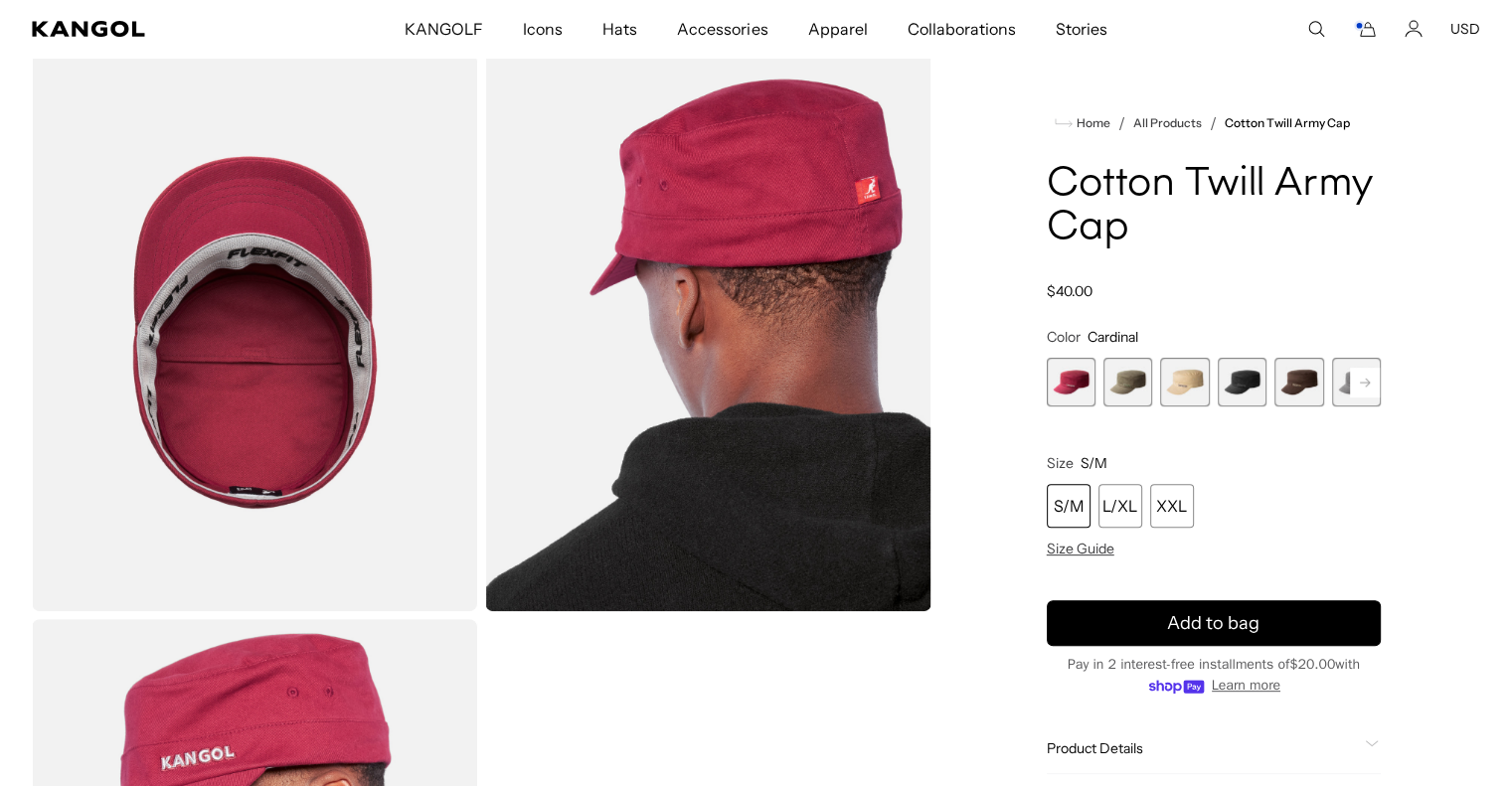 click at bounding box center (1242, 382) 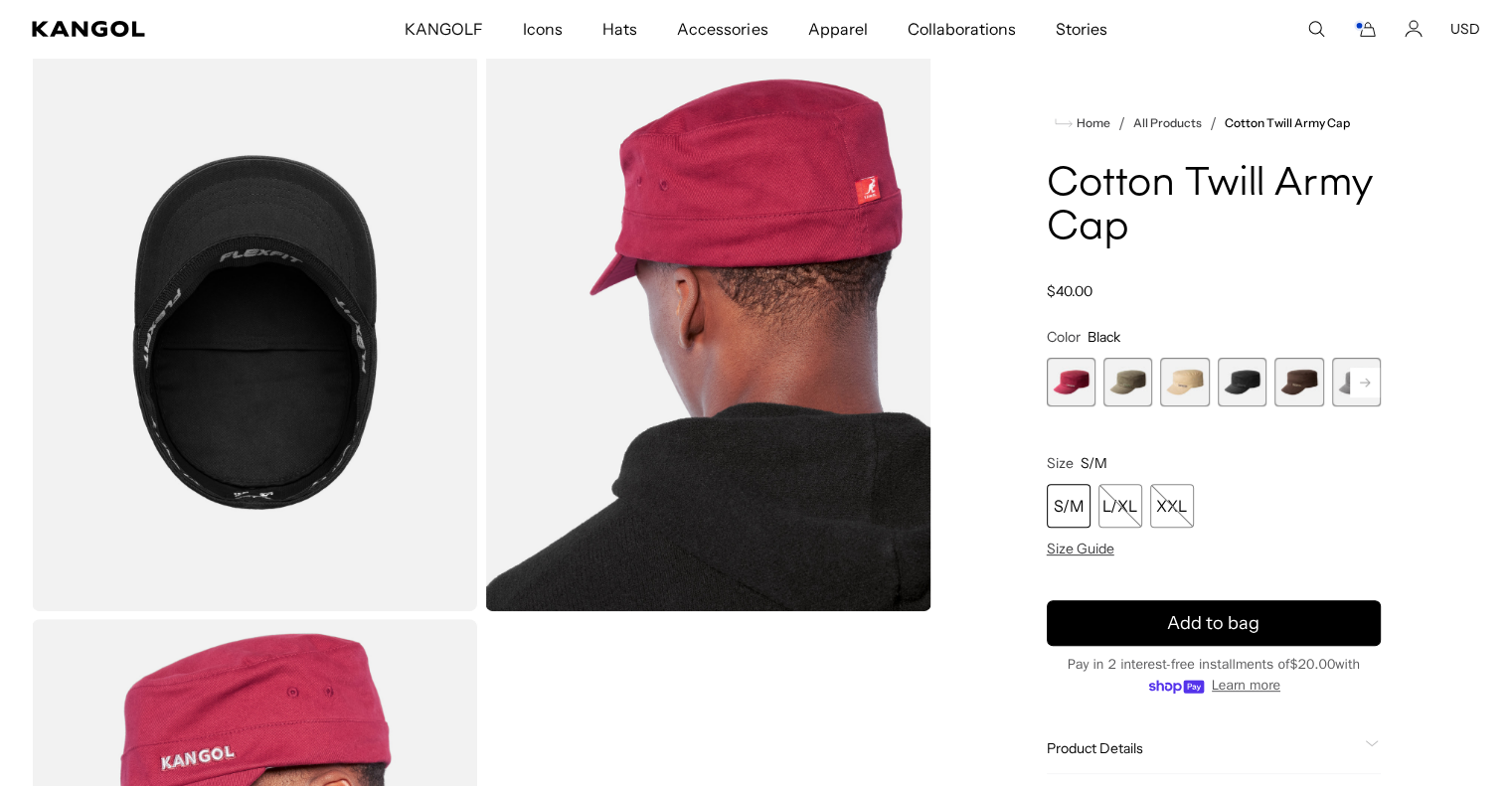 scroll, scrollTop: 0, scrollLeft: 0, axis: both 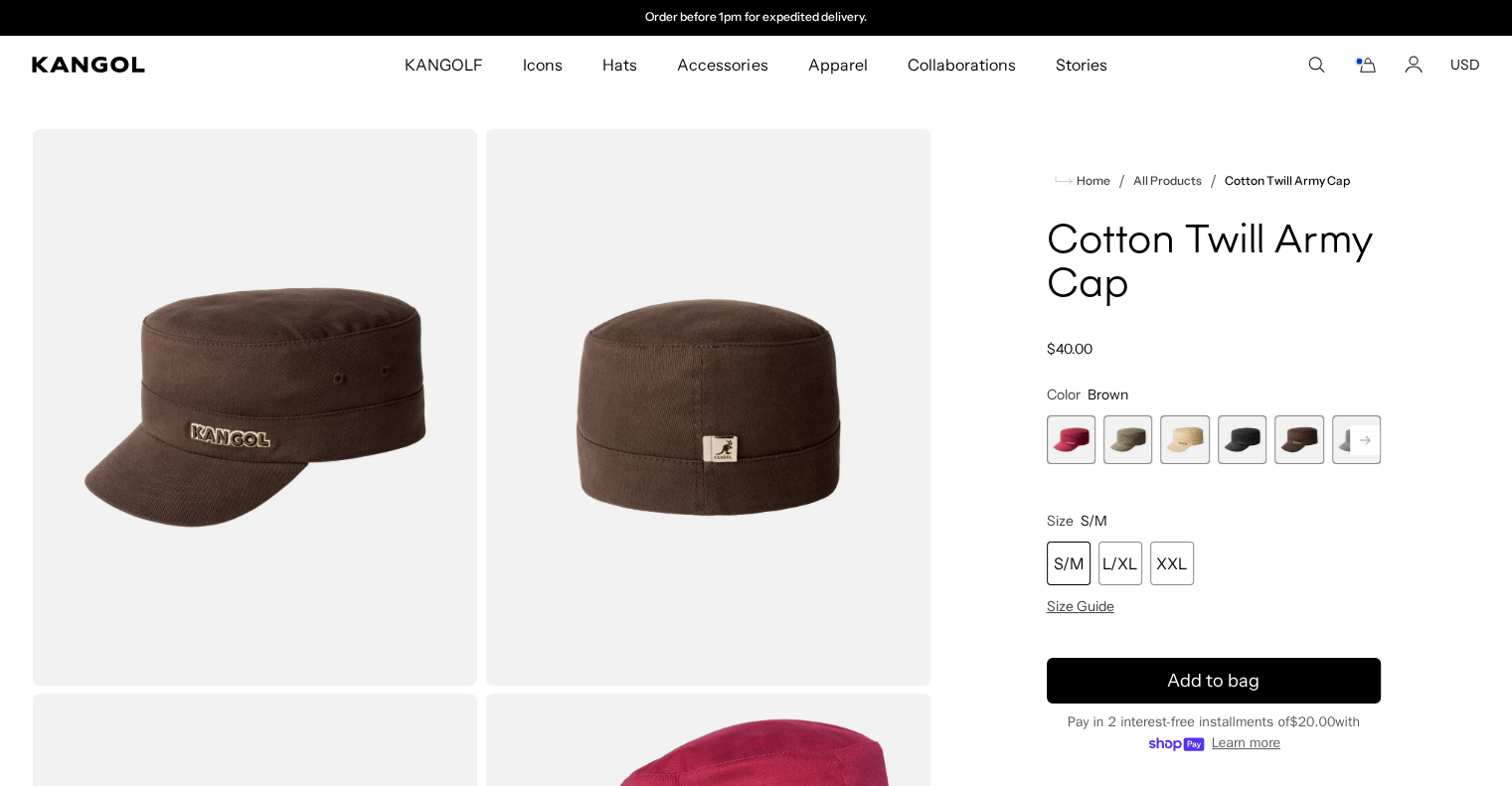 click at bounding box center [1242, 439] 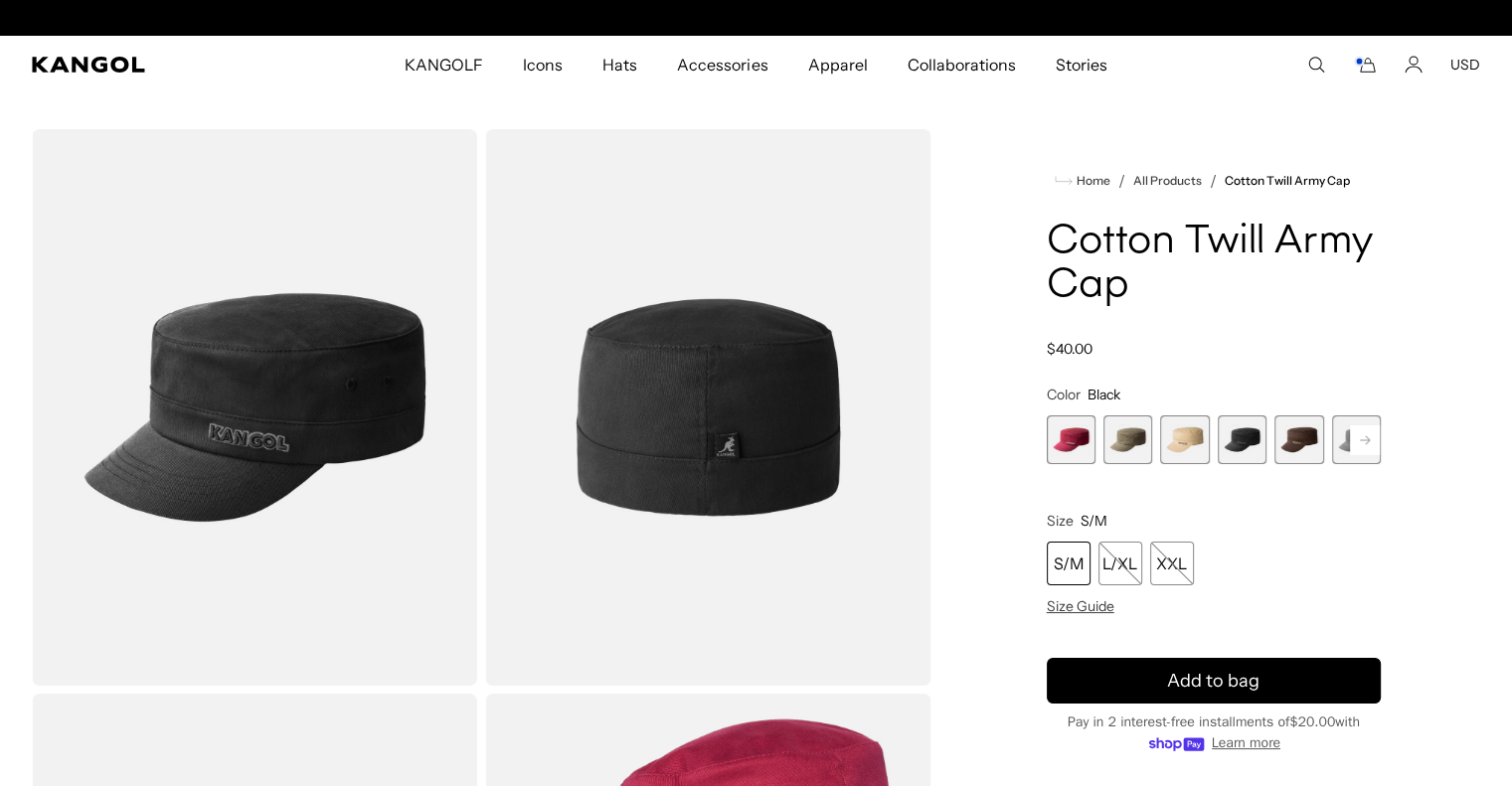 scroll, scrollTop: 0, scrollLeft: 0, axis: both 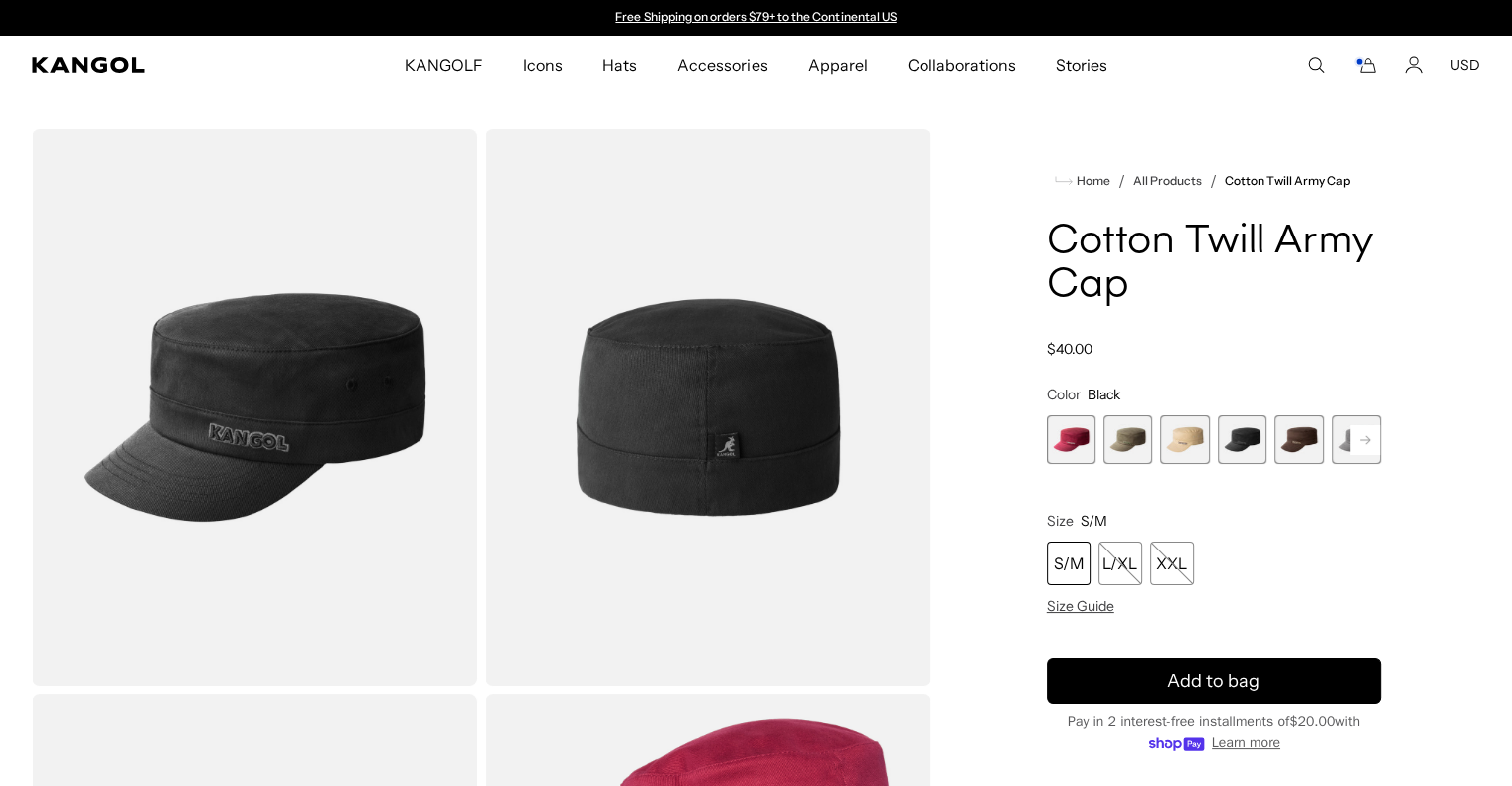 click 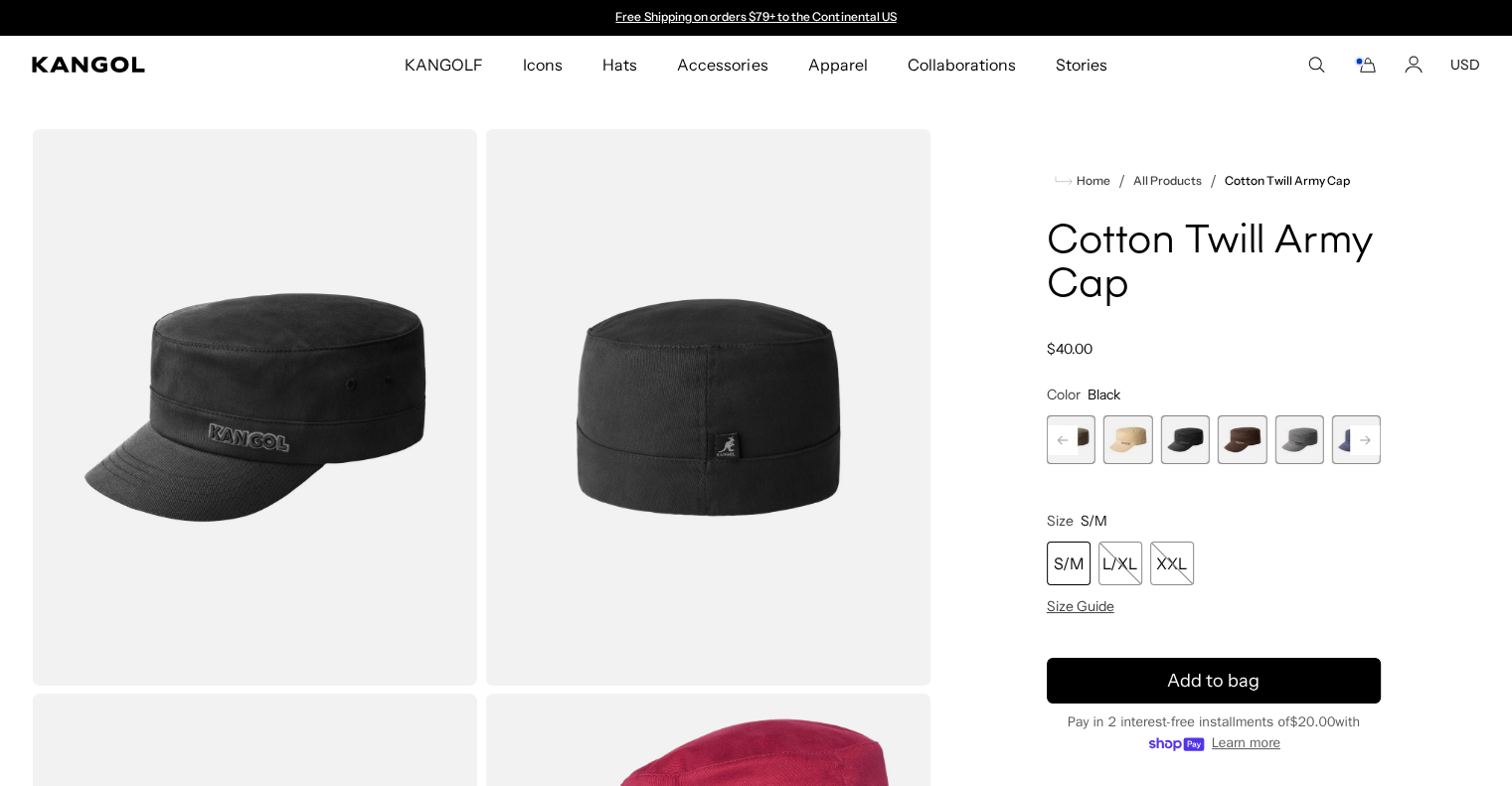 click 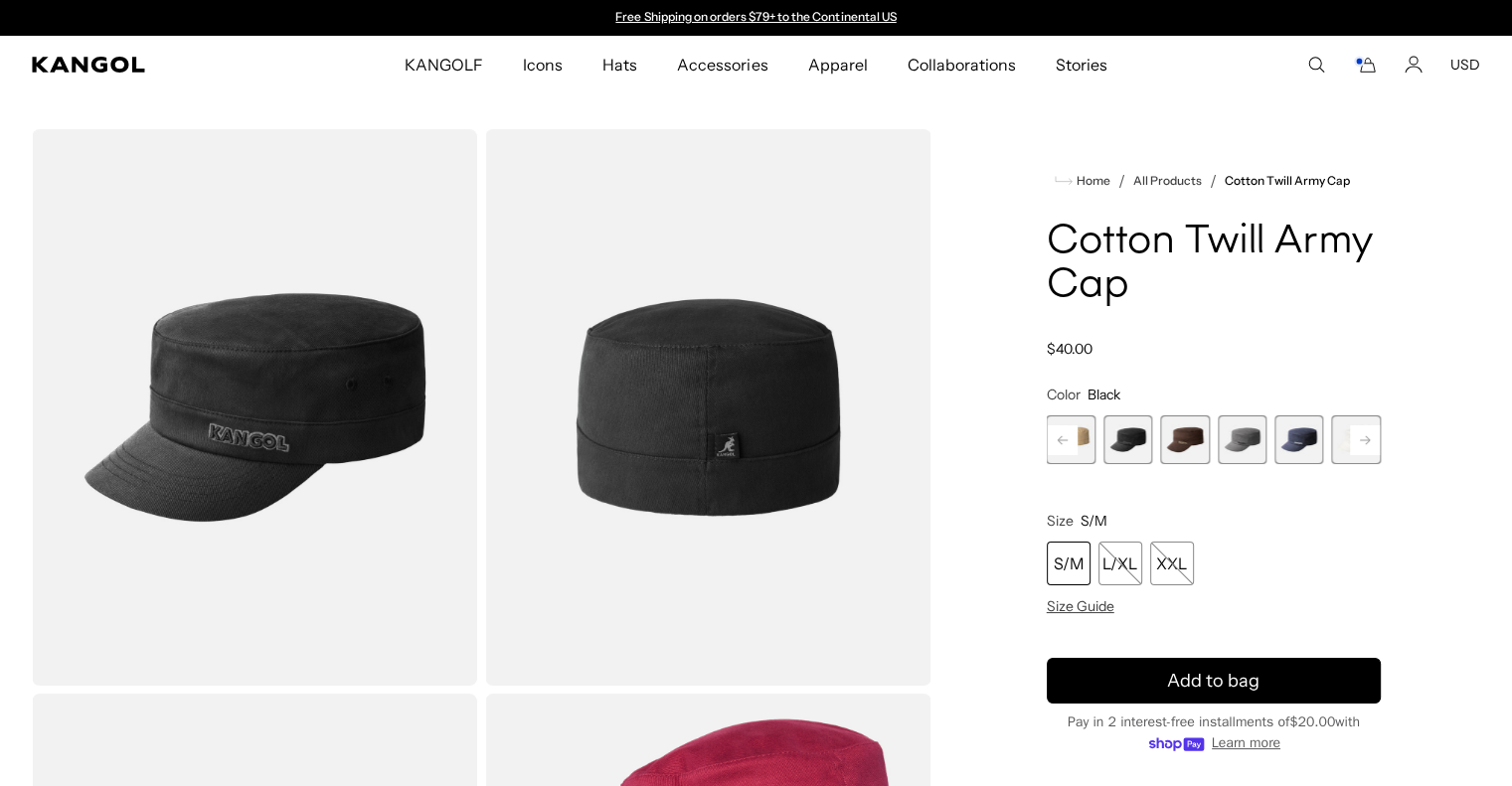 click 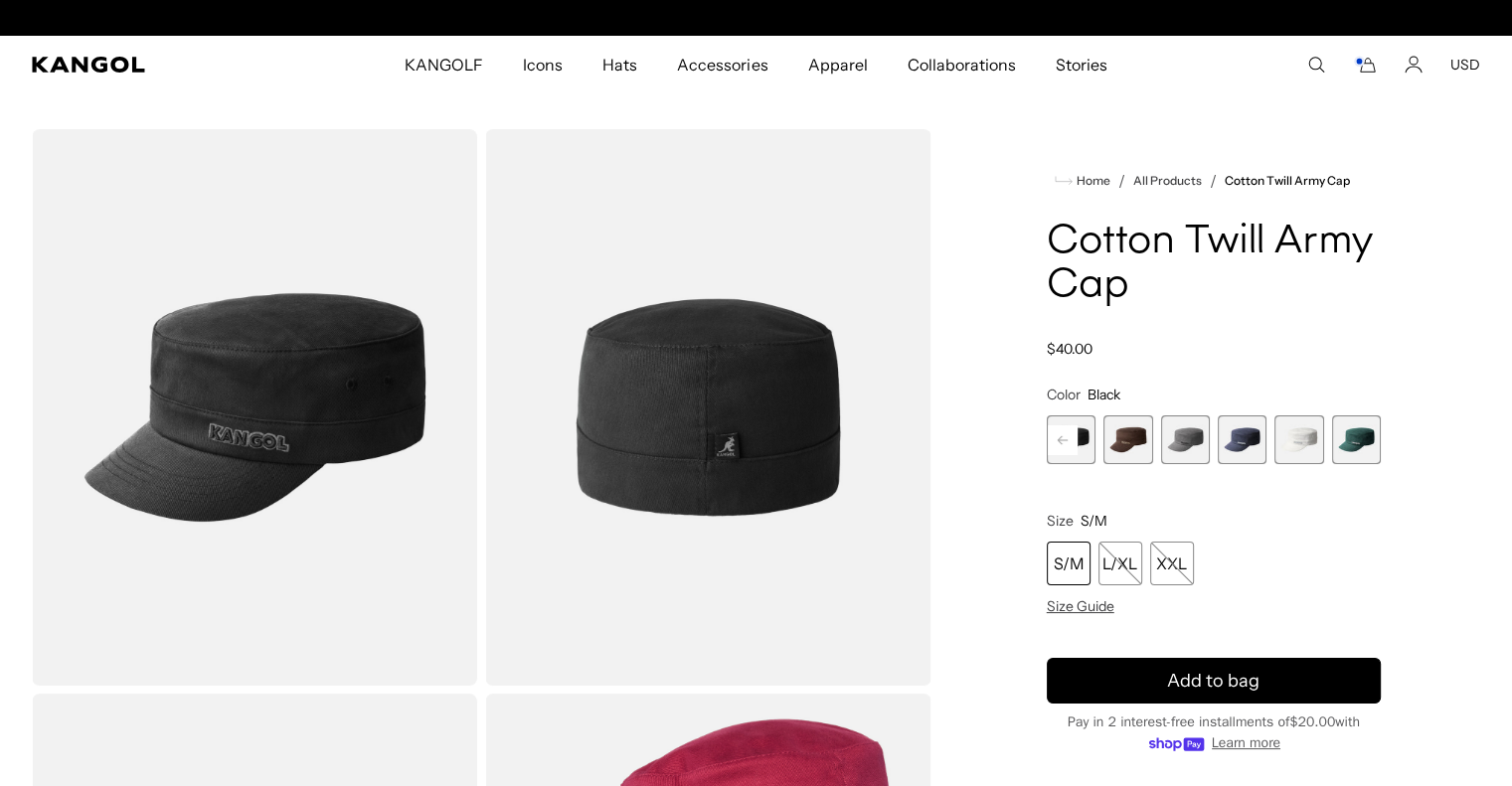 scroll, scrollTop: 0, scrollLeft: 410, axis: horizontal 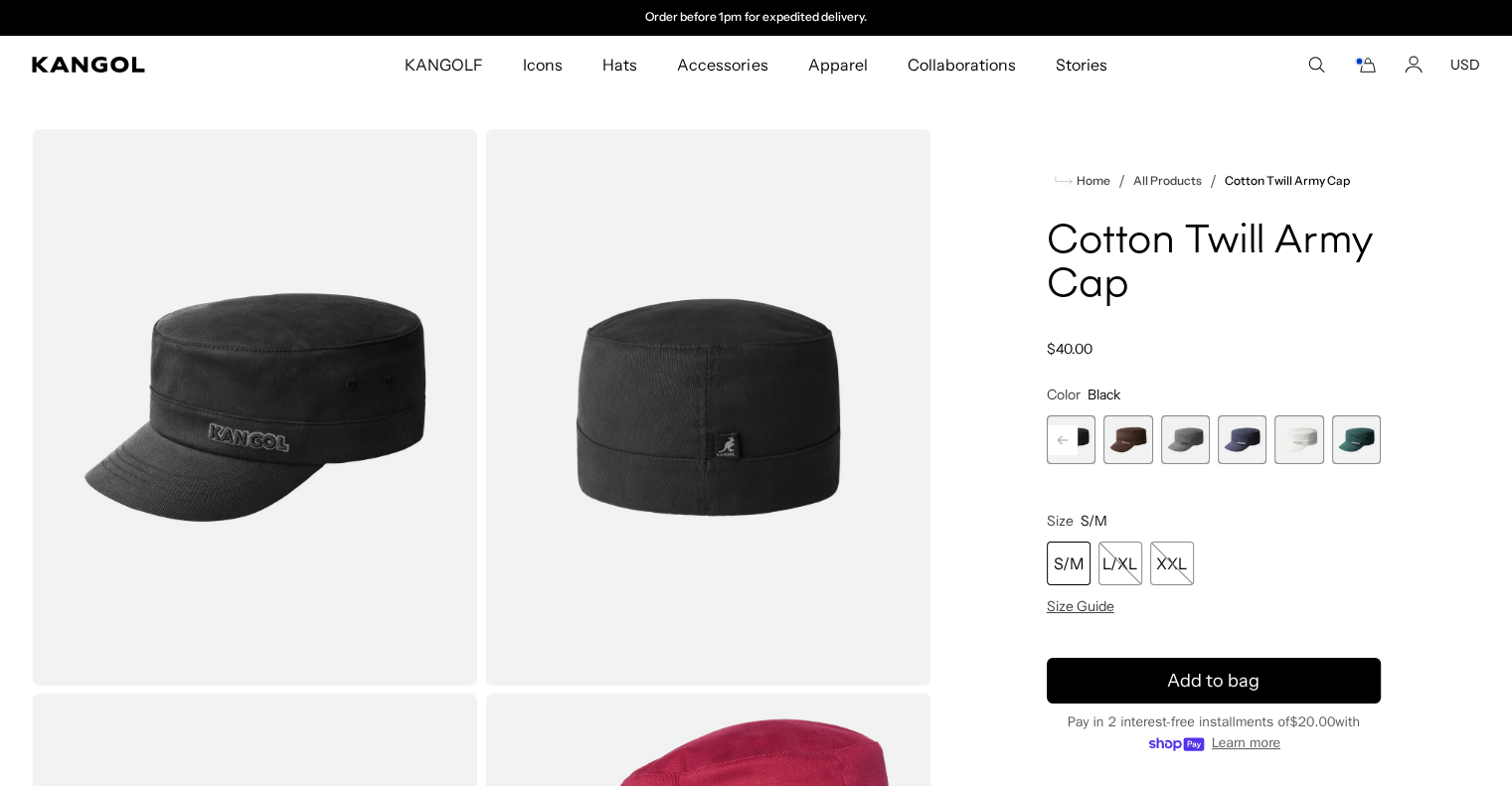 click at bounding box center (1242, 439) 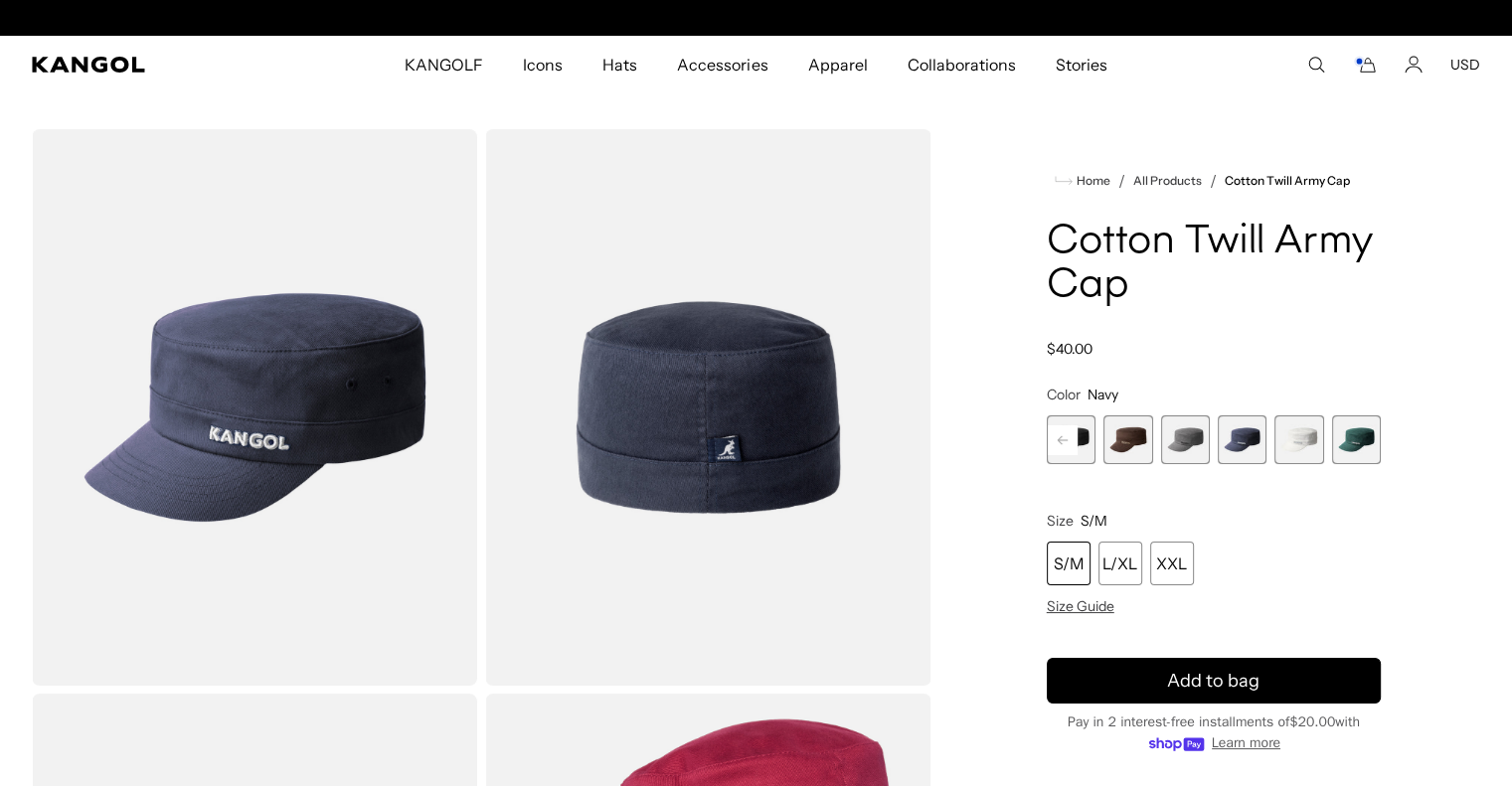 scroll, scrollTop: 0, scrollLeft: 410, axis: horizontal 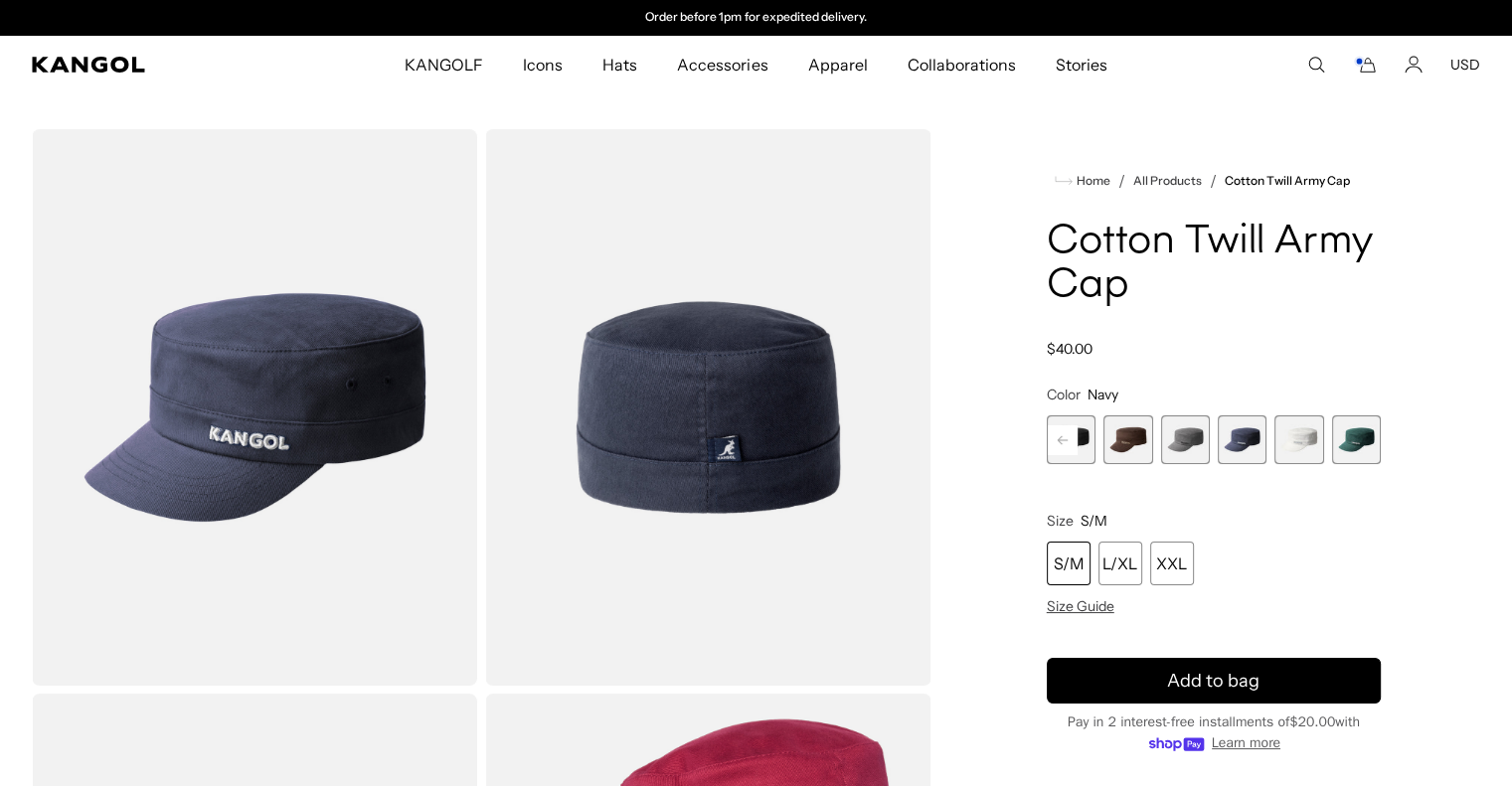 click at bounding box center (1298, 439) 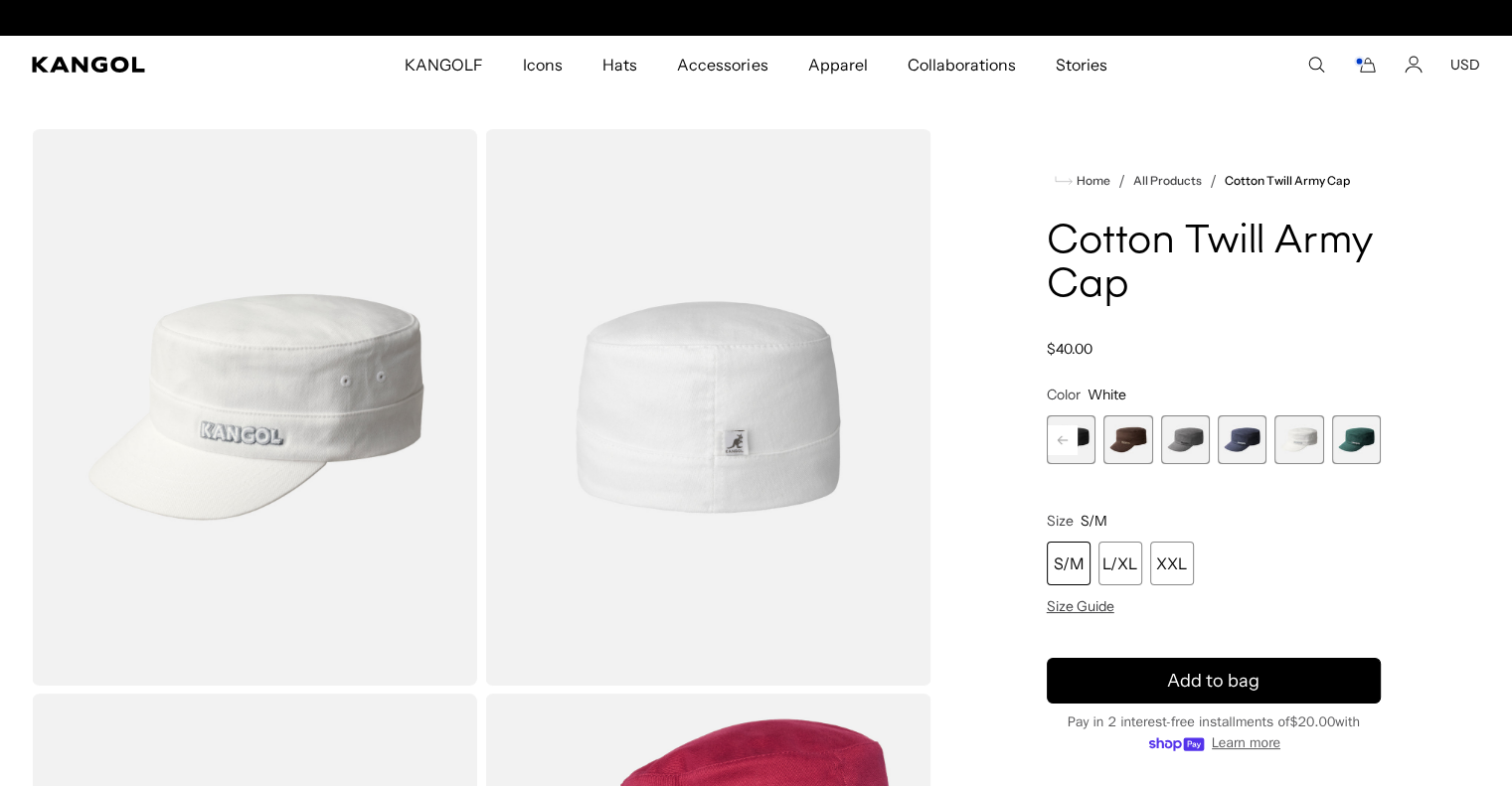 scroll, scrollTop: 0, scrollLeft: 0, axis: both 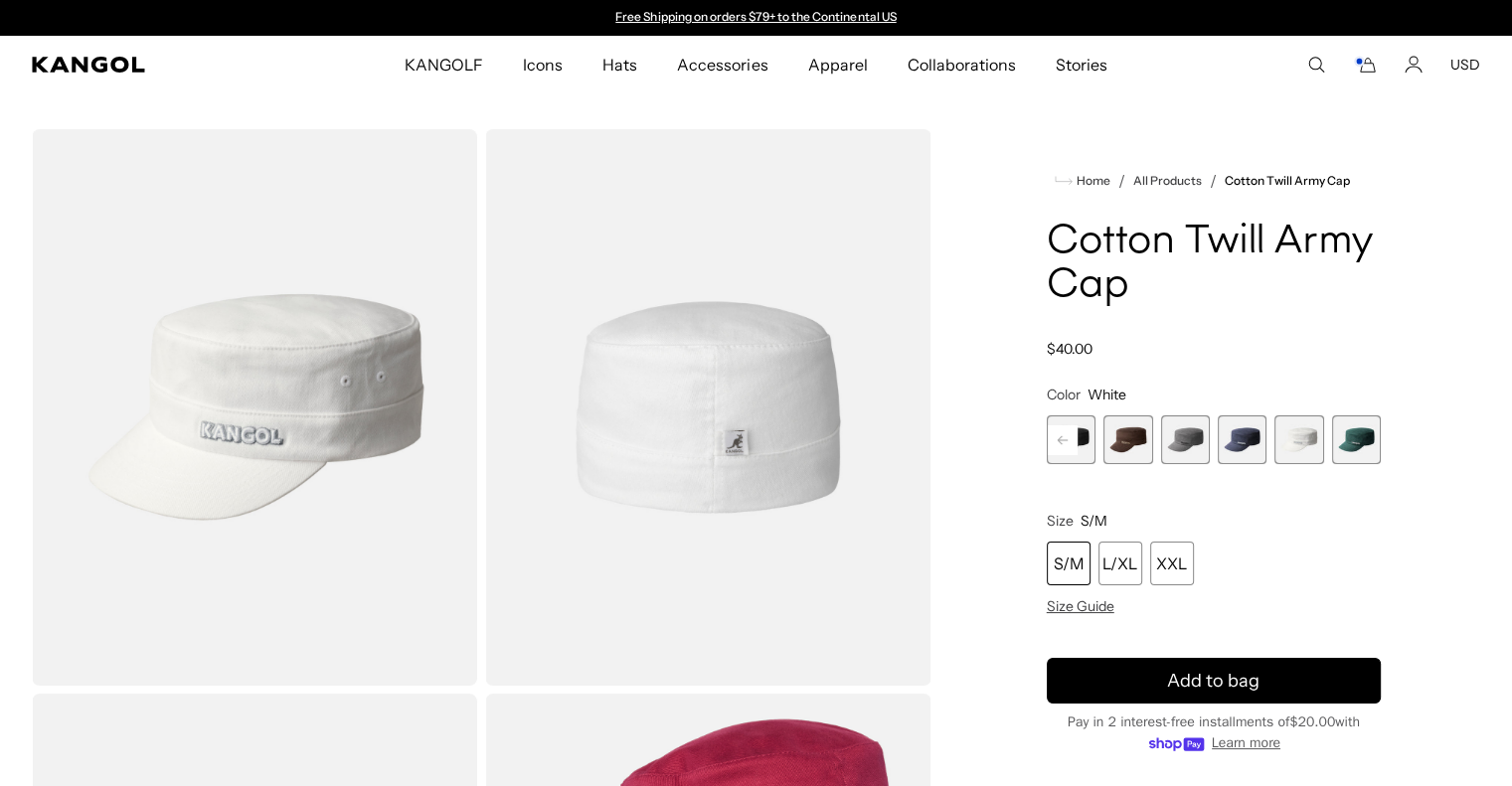 click at bounding box center [1242, 439] 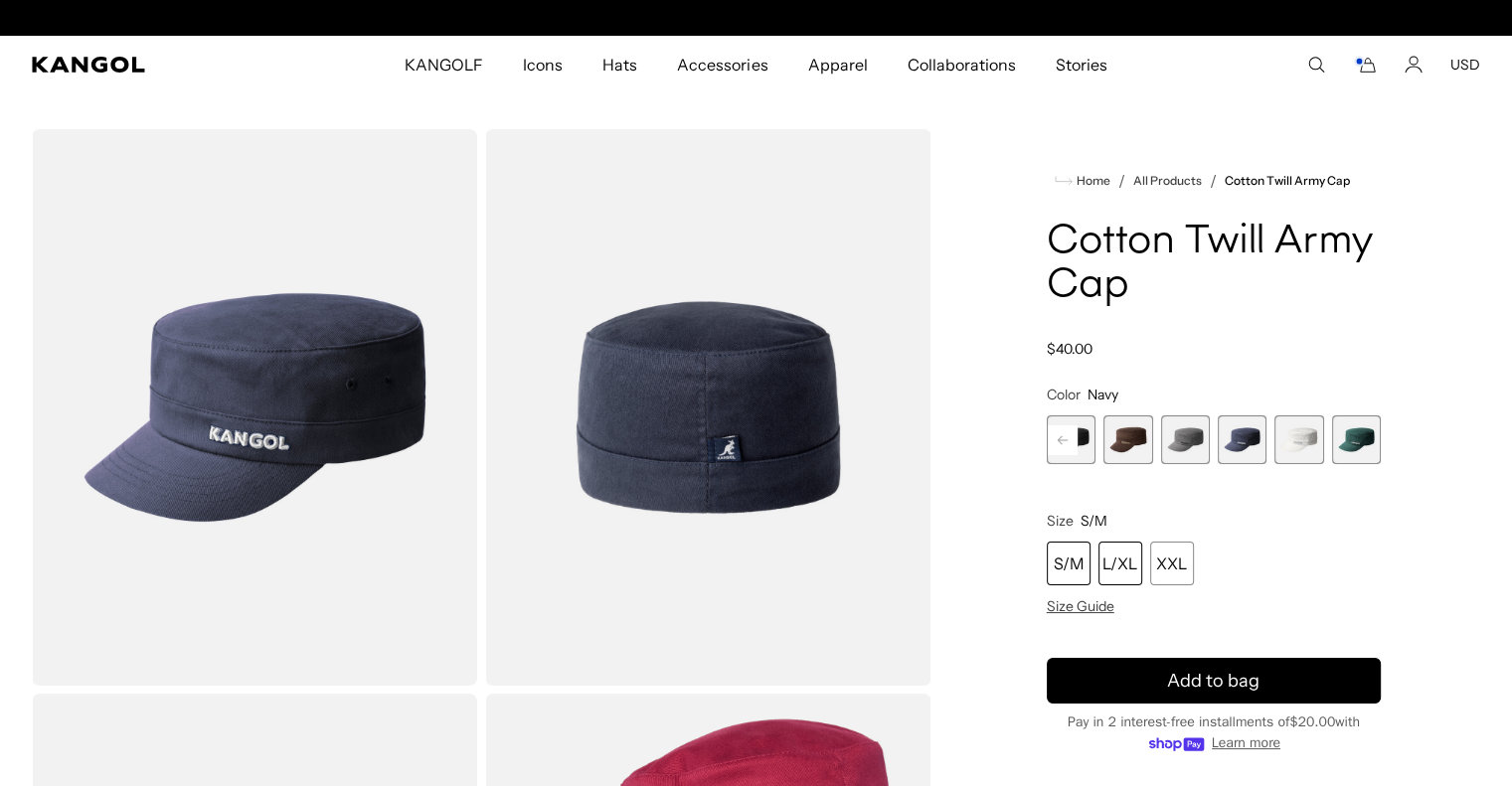 scroll, scrollTop: 0, scrollLeft: 410, axis: horizontal 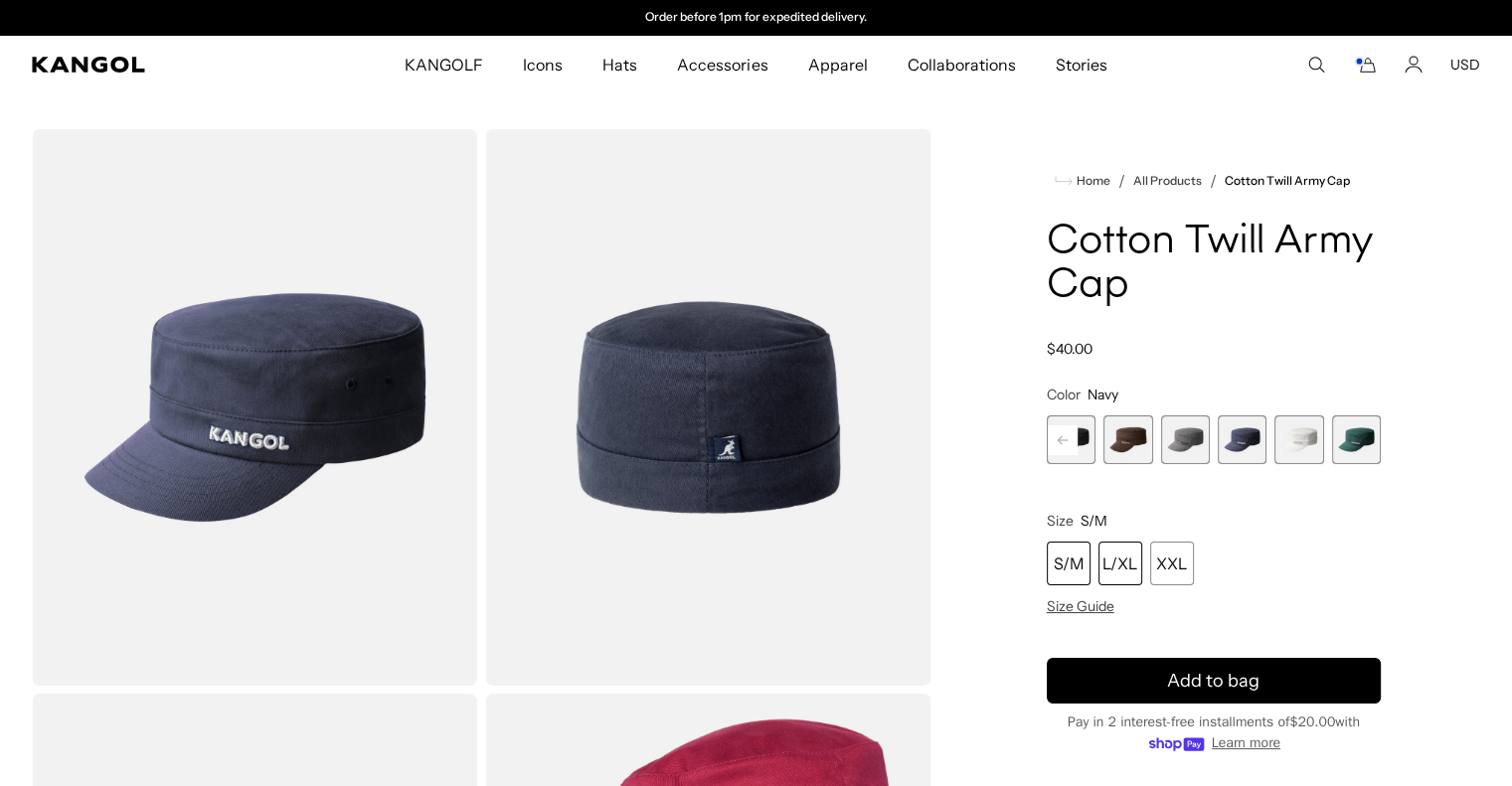 click on "L/XL" at bounding box center [1120, 563] 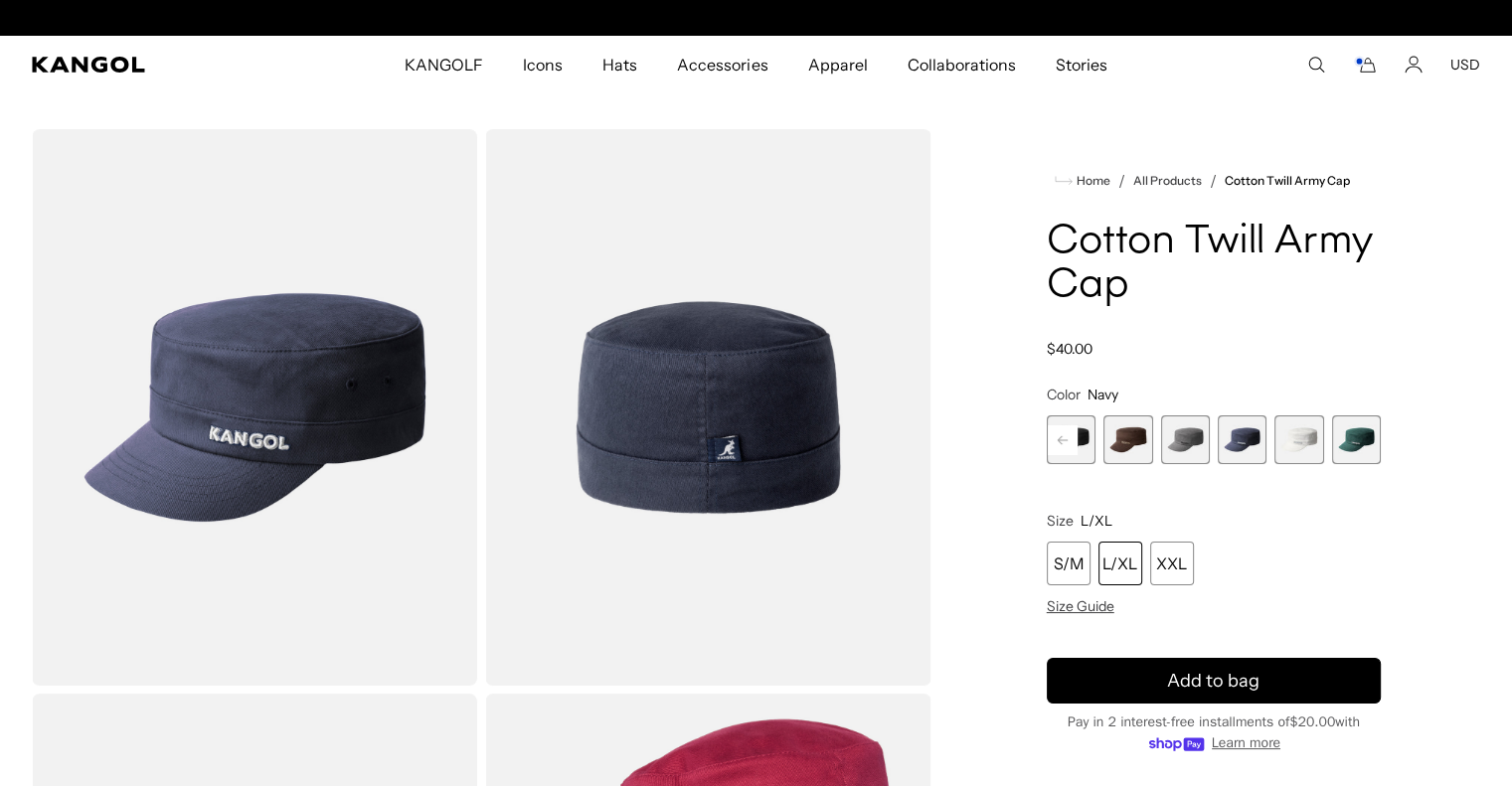 scroll, scrollTop: 0, scrollLeft: 410, axis: horizontal 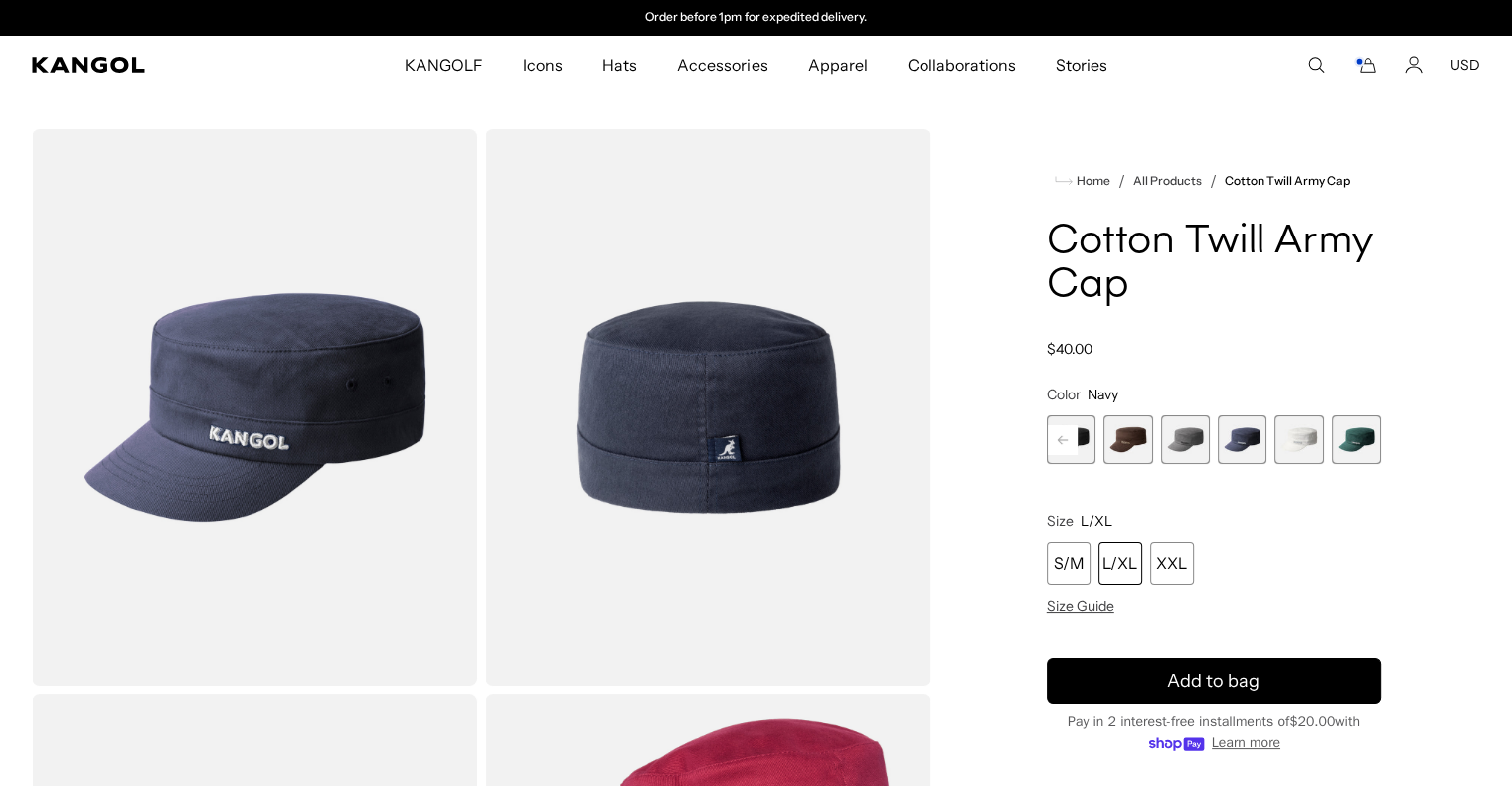 click on "L/XL" at bounding box center [1120, 563] 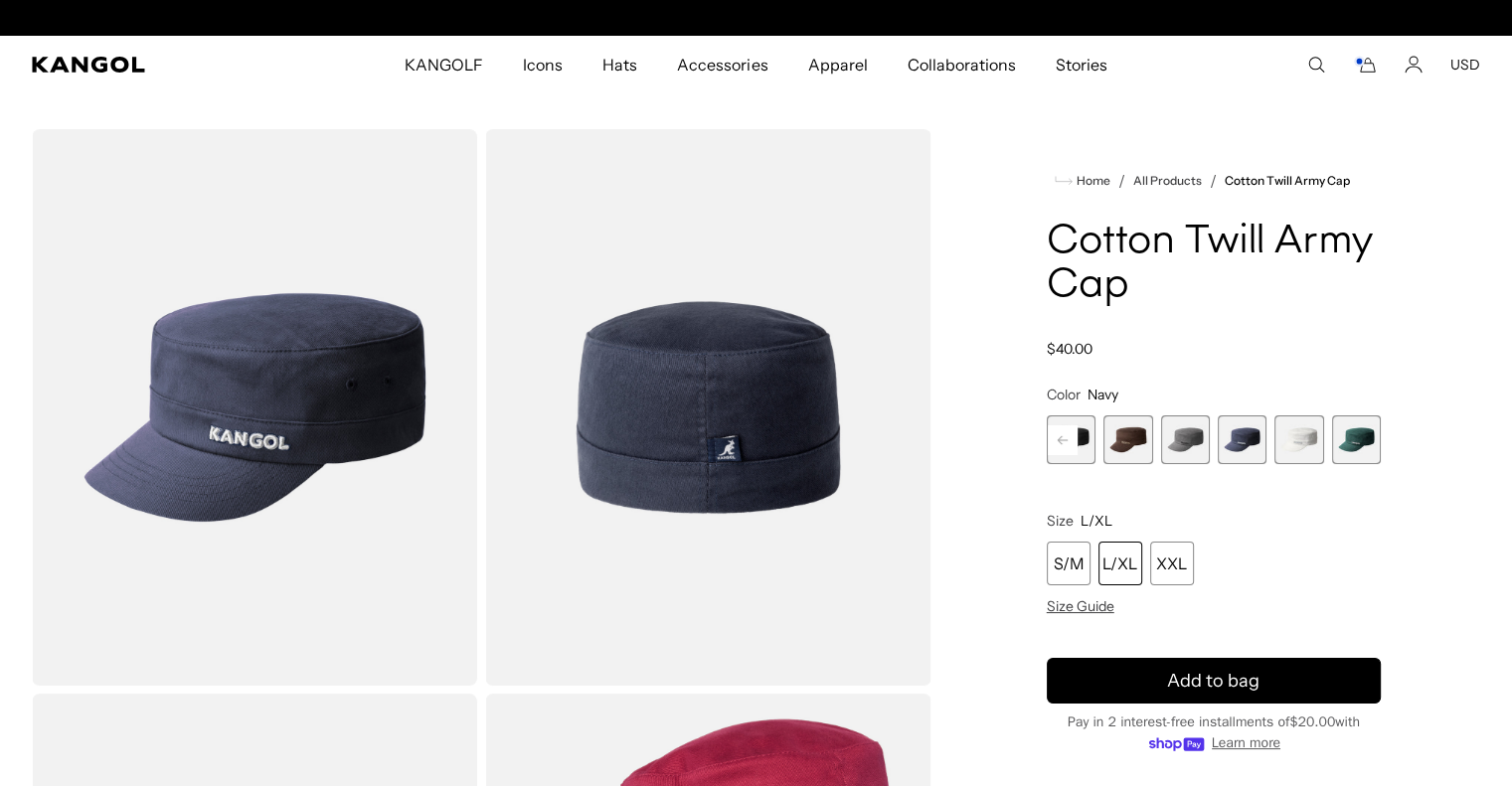 scroll, scrollTop: 0, scrollLeft: 0, axis: both 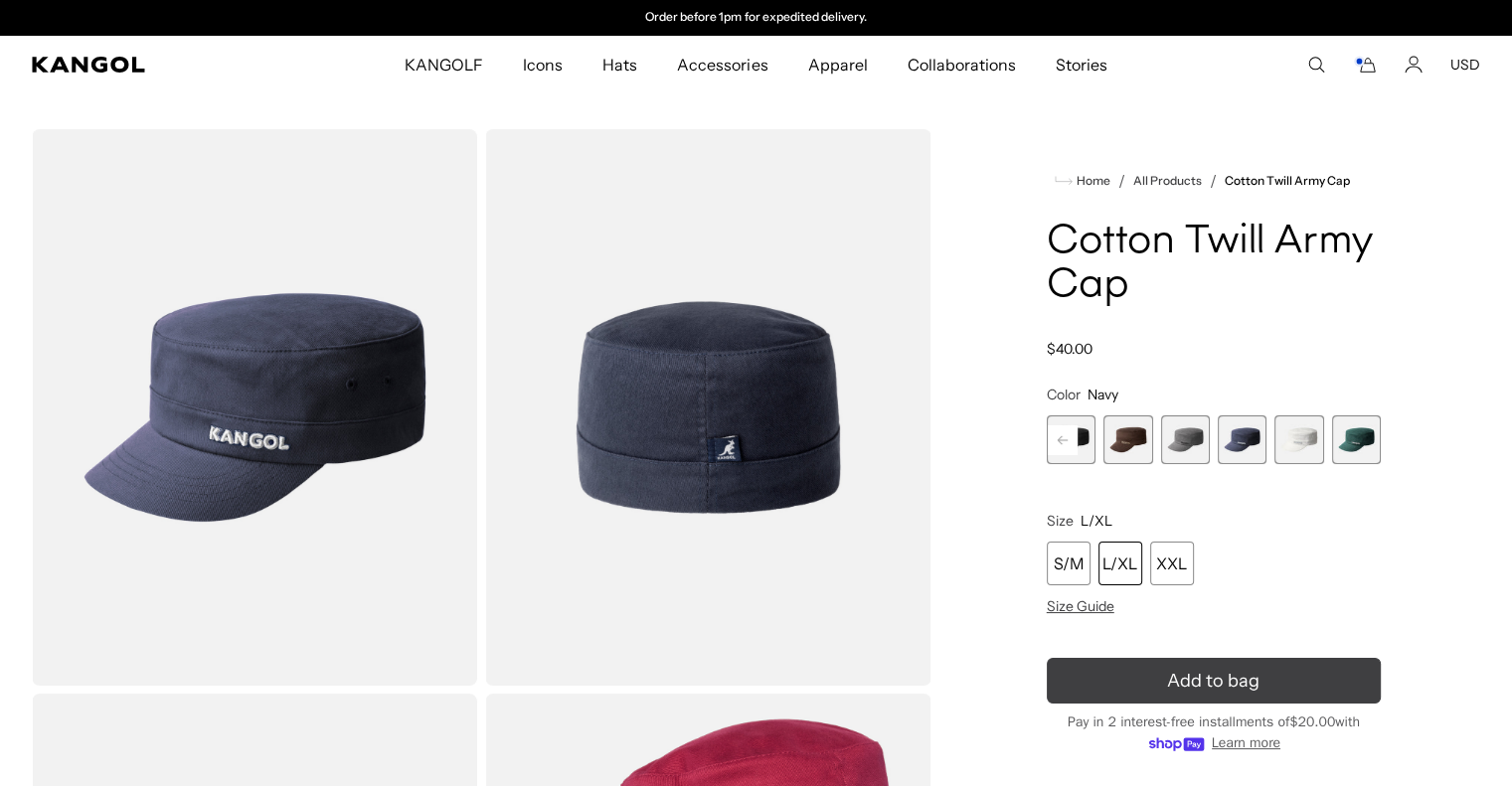 click on "Add to bag" at bounding box center (1213, 681) 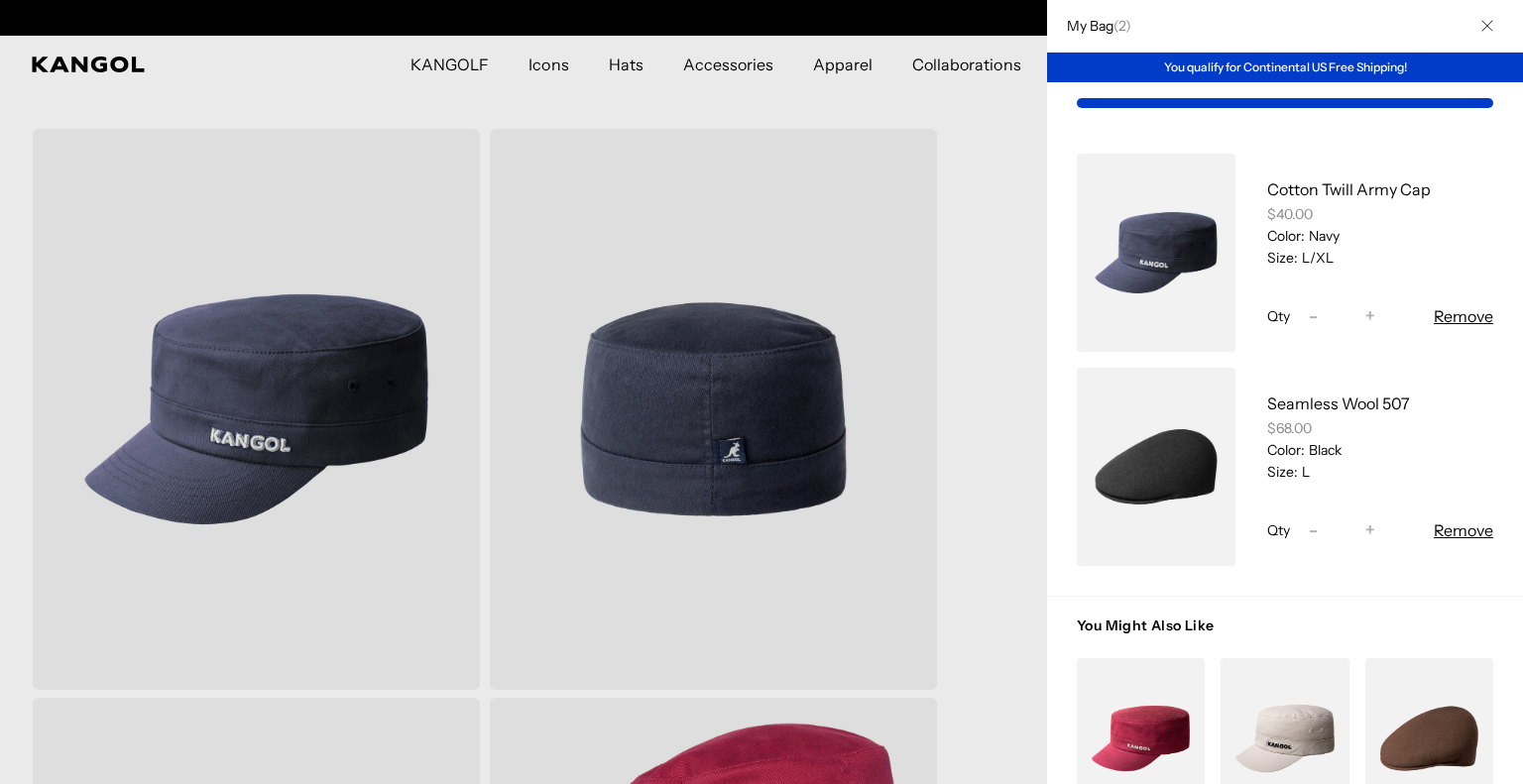 scroll, scrollTop: 0, scrollLeft: 0, axis: both 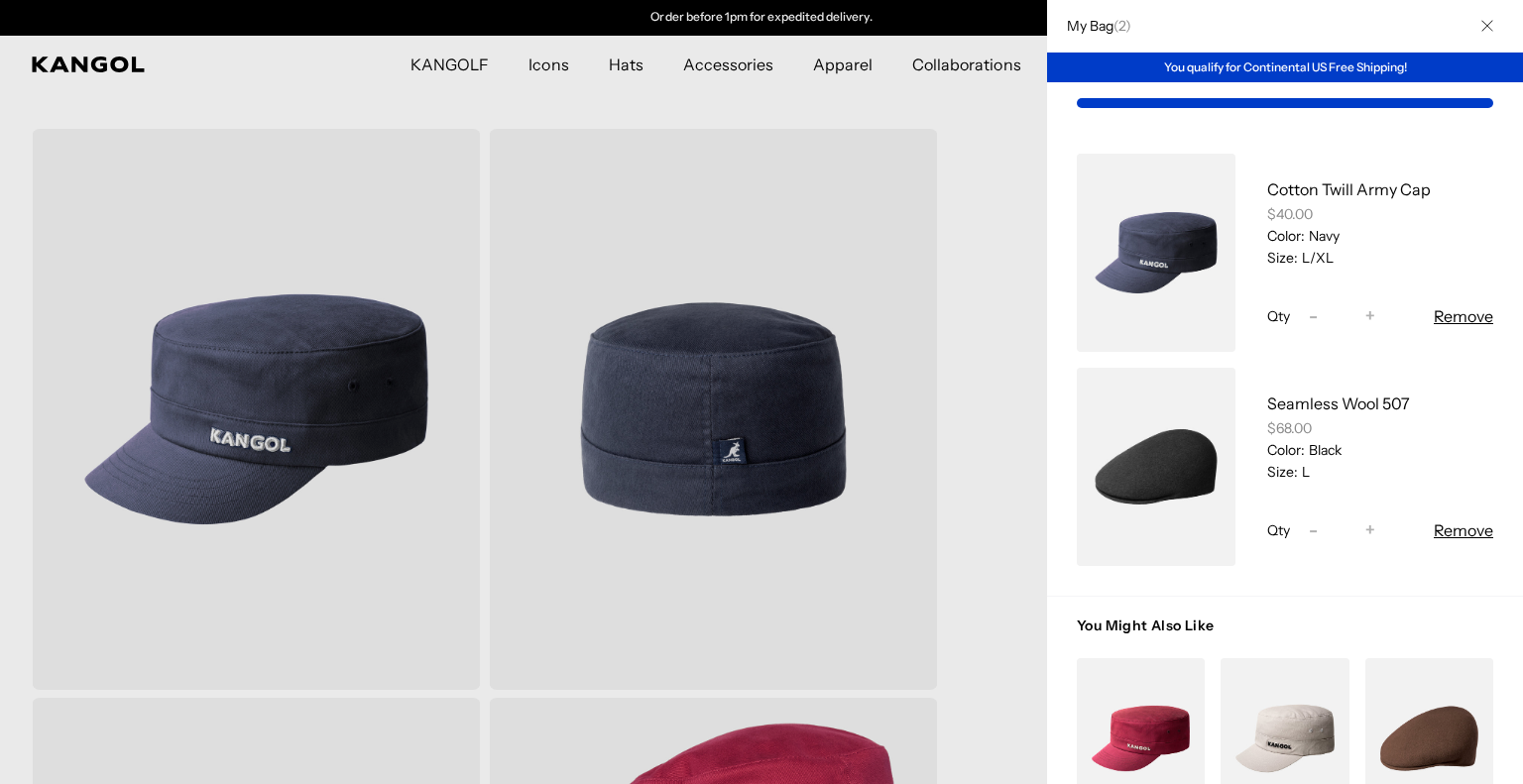 click at bounding box center (762, 392) 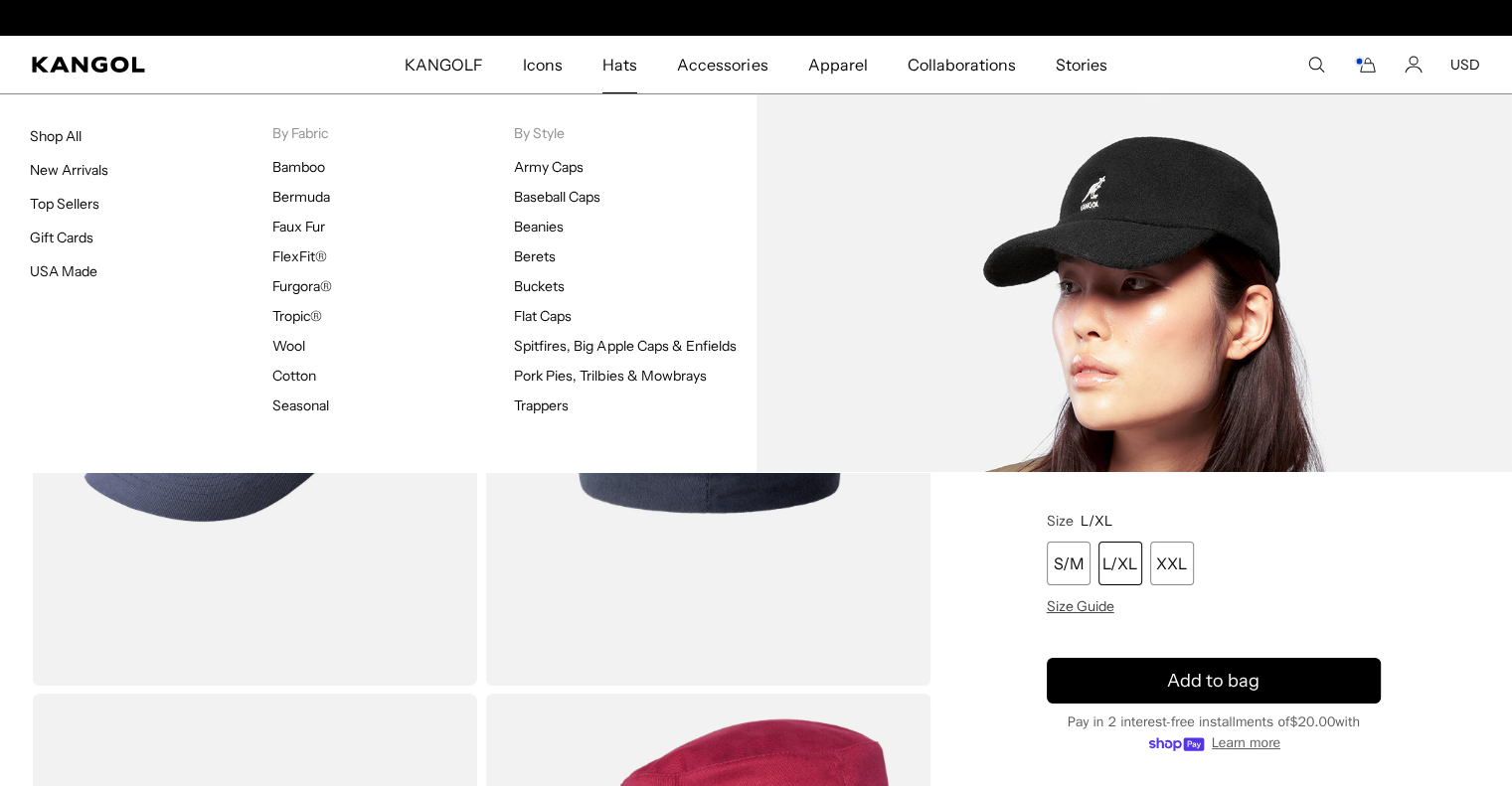 scroll, scrollTop: 0, scrollLeft: 410, axis: horizontal 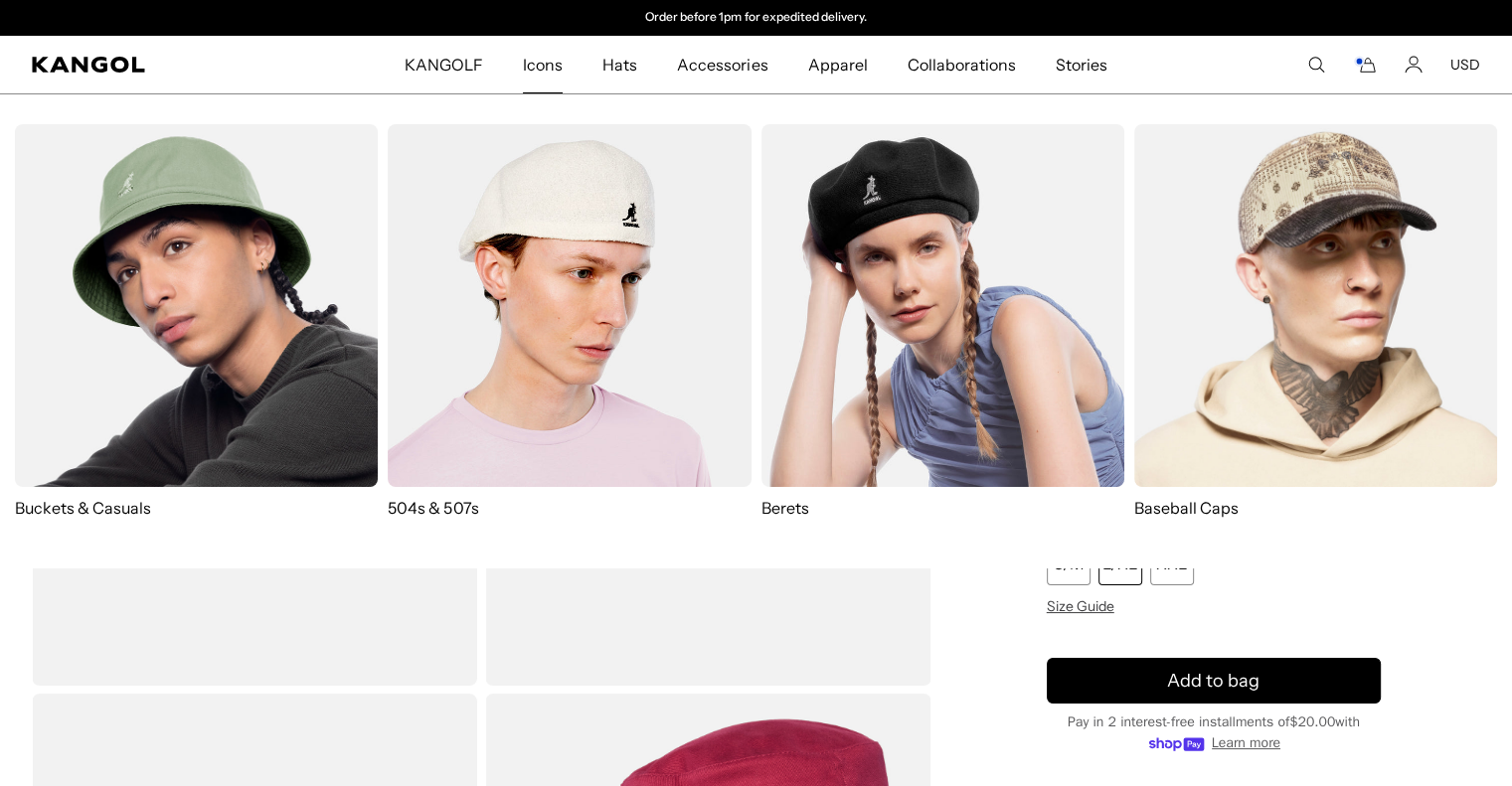 click at bounding box center (569, 305) 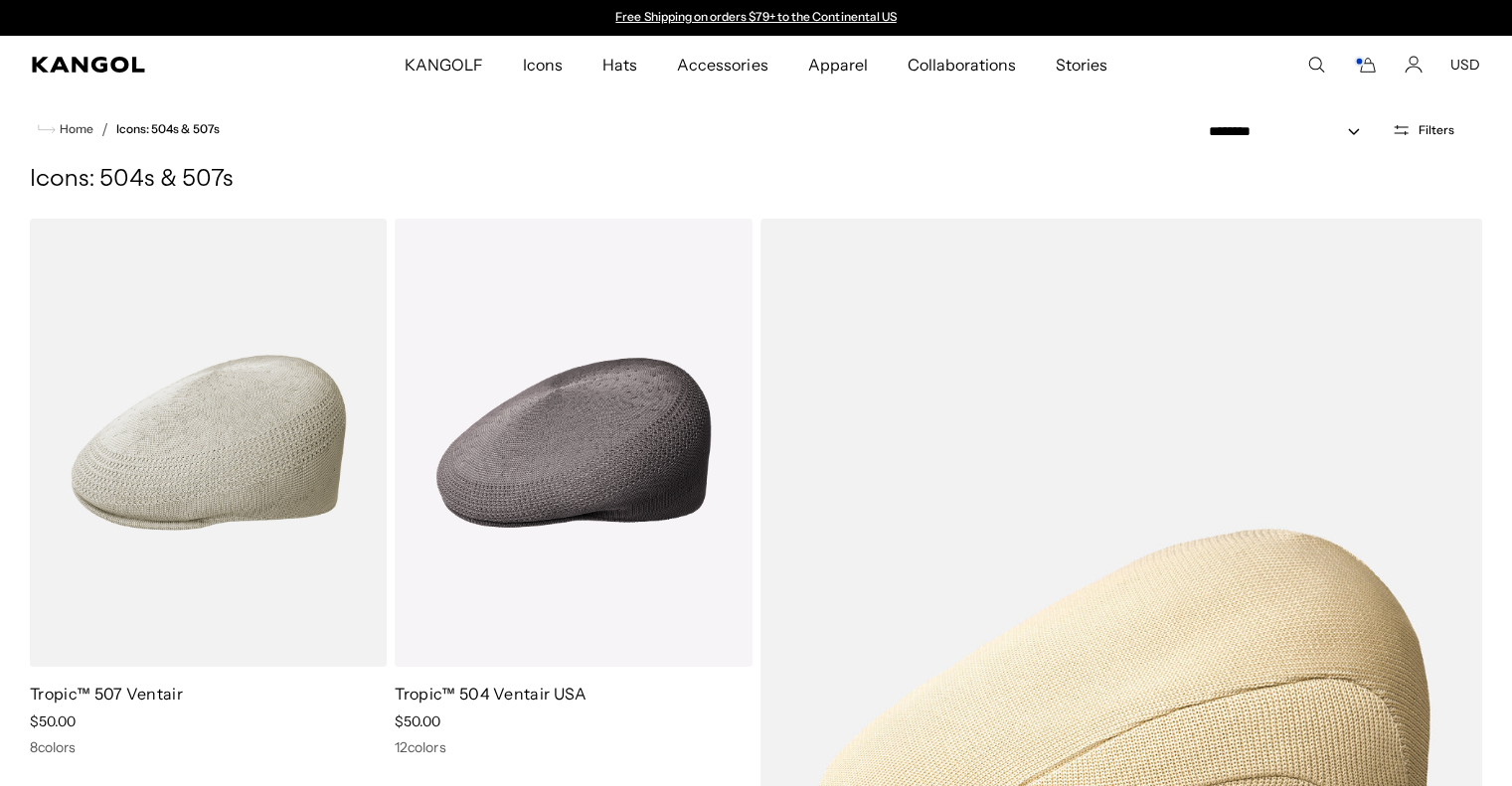 scroll, scrollTop: 0, scrollLeft: 0, axis: both 